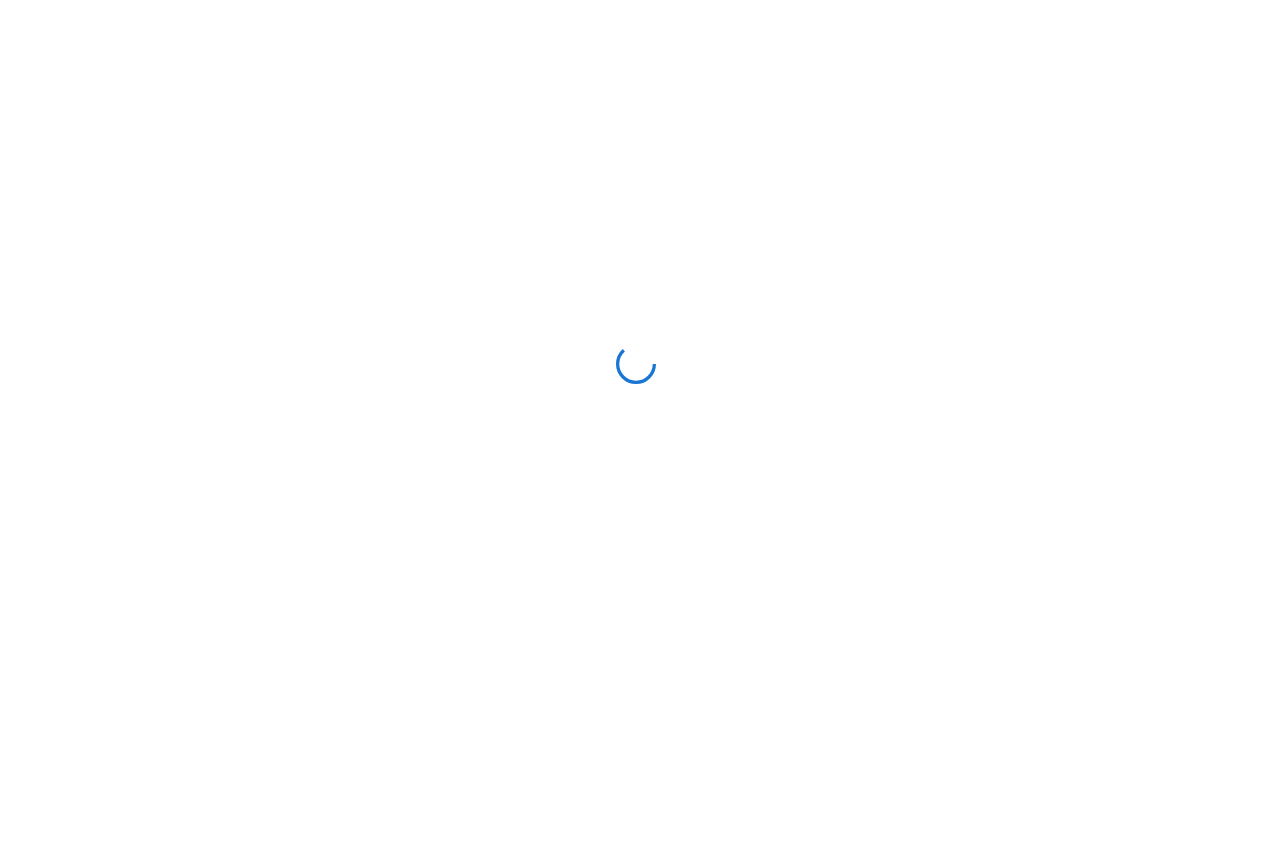 scroll, scrollTop: 0, scrollLeft: 0, axis: both 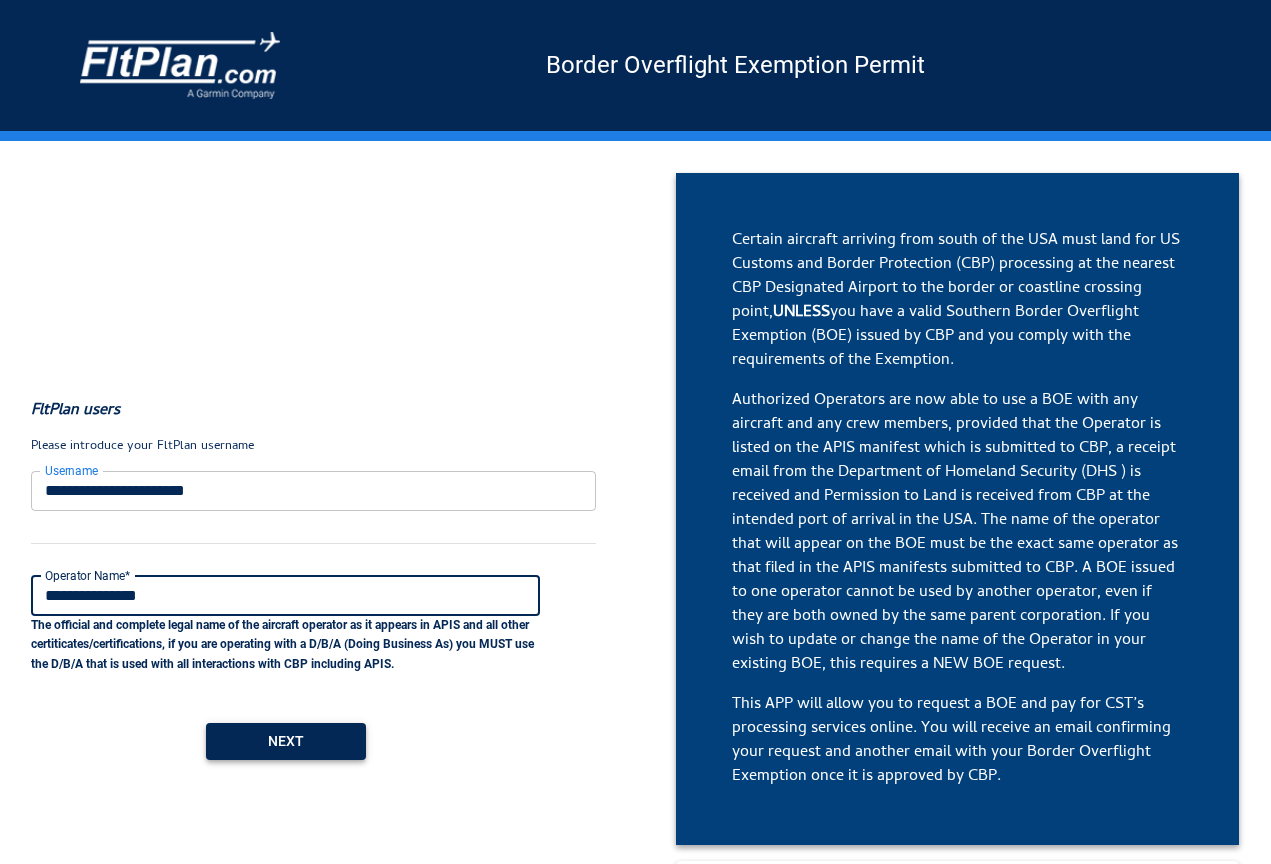 type on "**********" 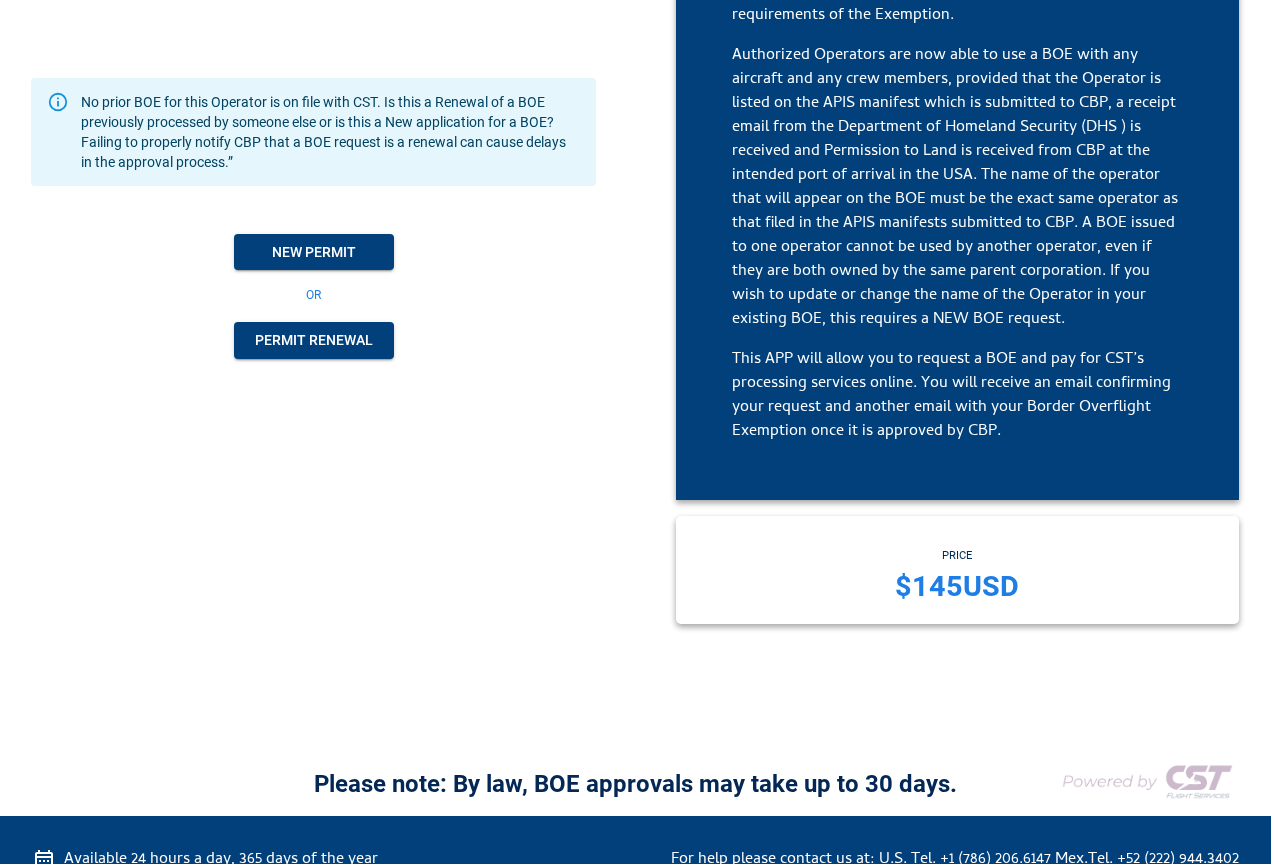 scroll, scrollTop: 340, scrollLeft: 0, axis: vertical 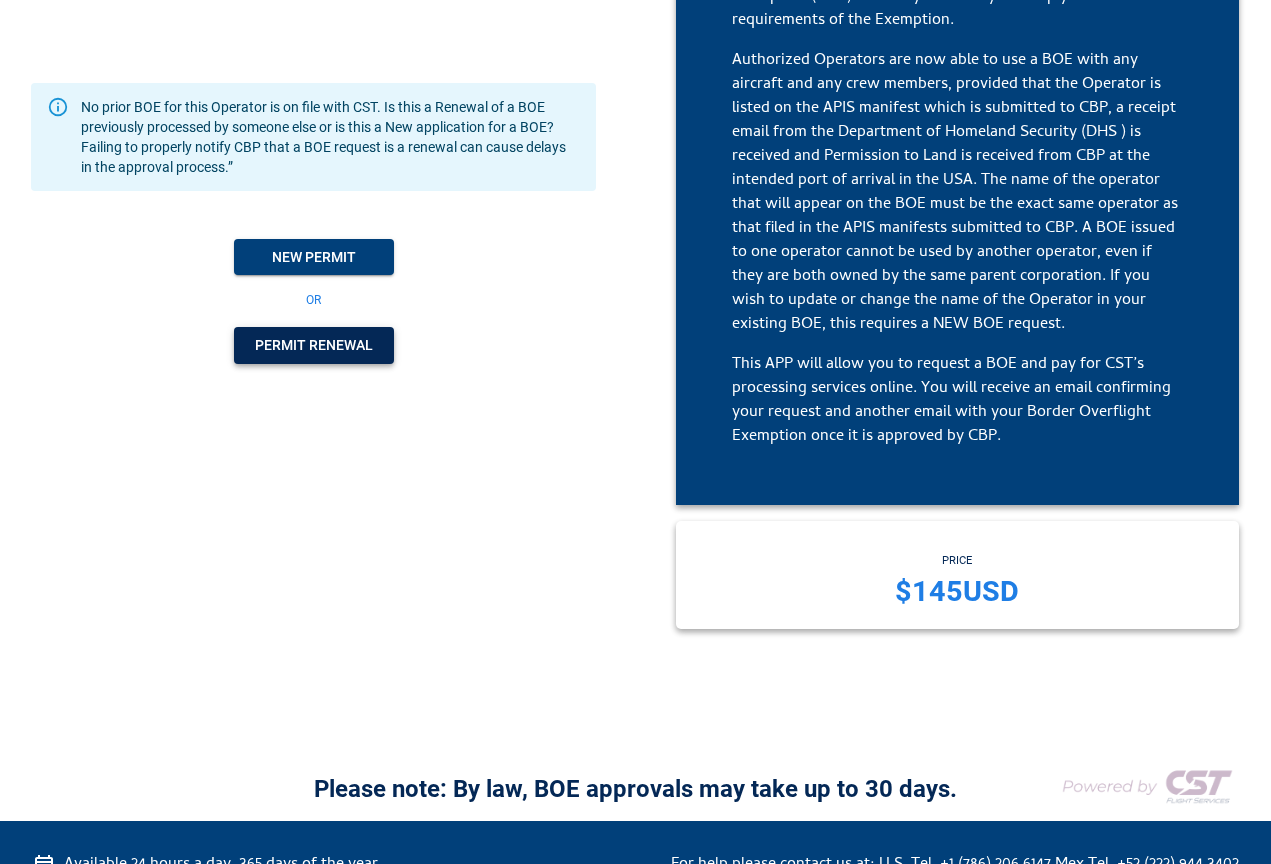 click on "Permit Renewal" at bounding box center (314, 257) 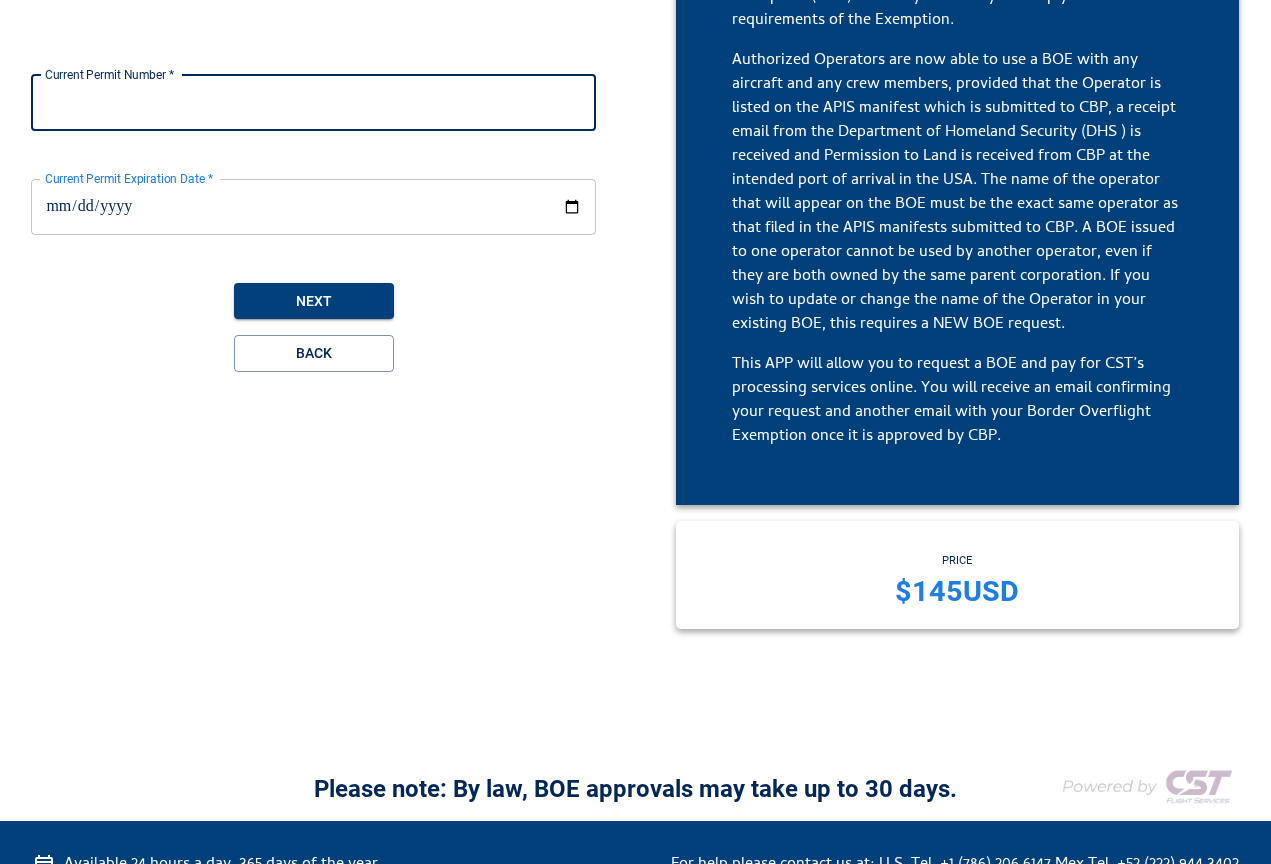 click on "Current Permit Number *" at bounding box center [313, 103] 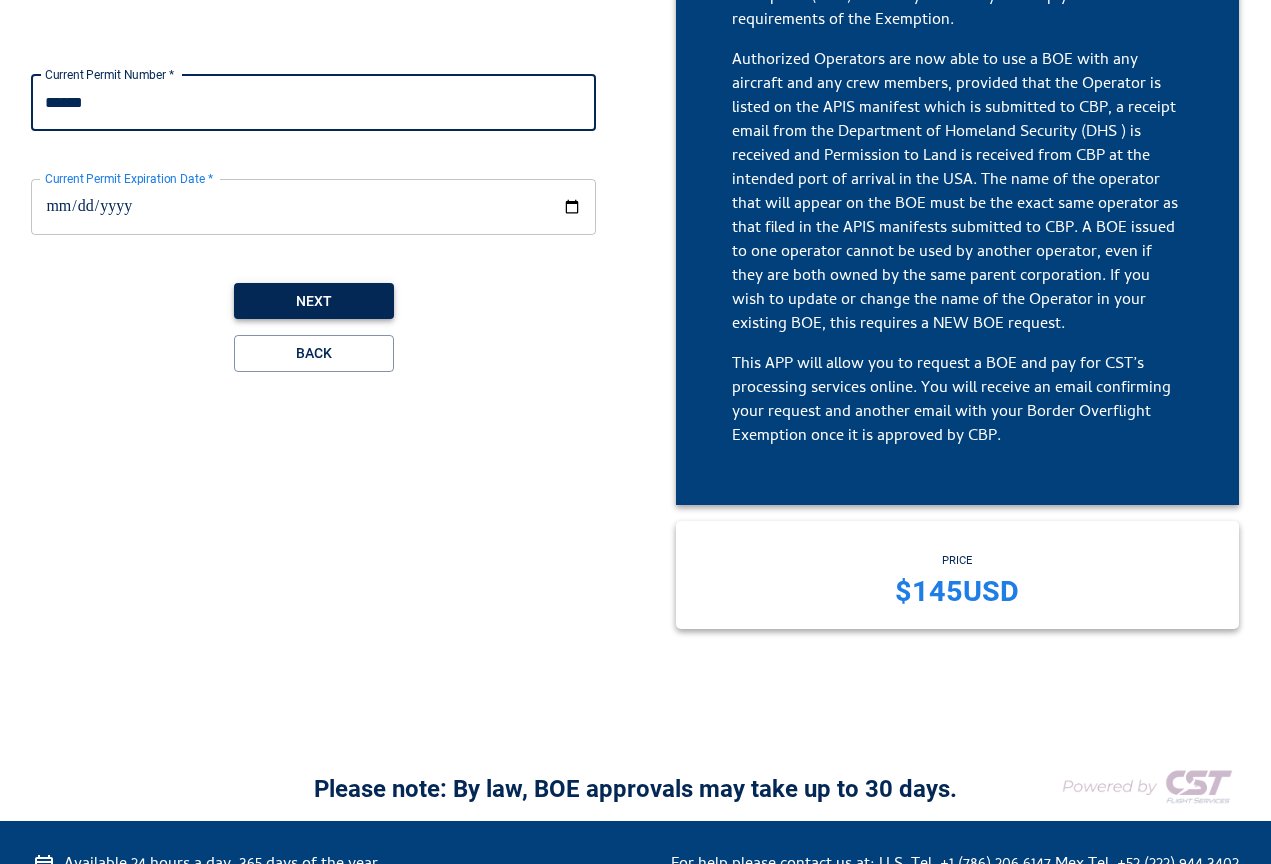 type on "******" 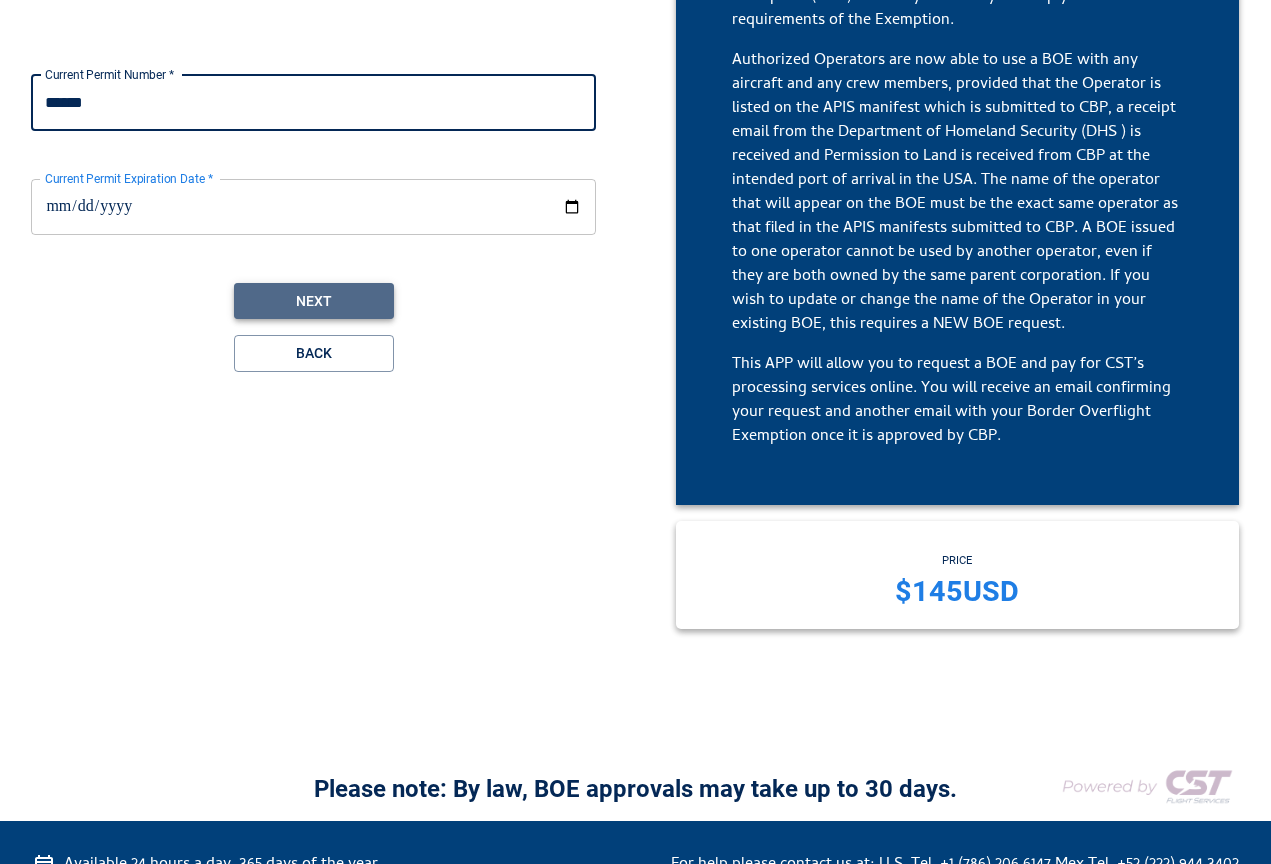 click on "Next" at bounding box center (314, 301) 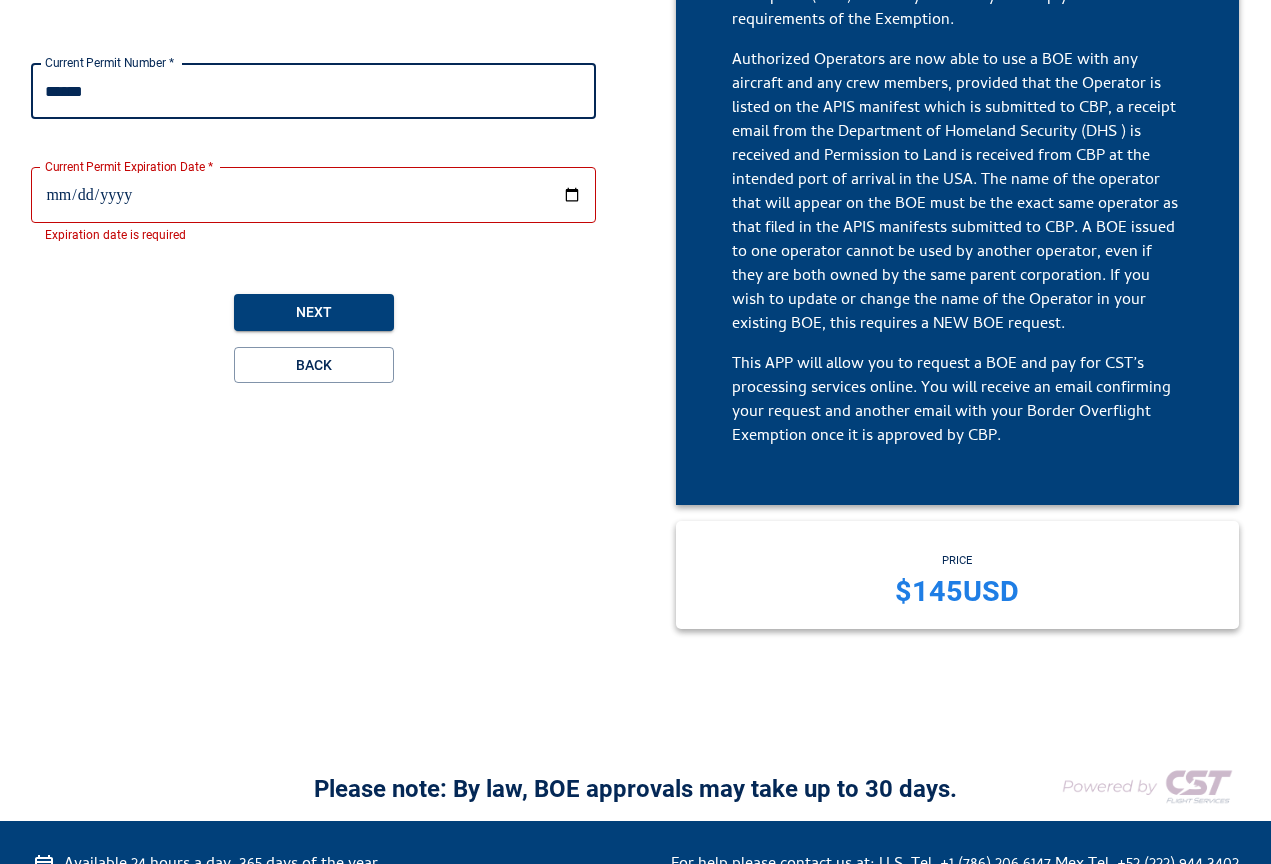 click on "Current Permit Expiration Date *" at bounding box center [313, 195] 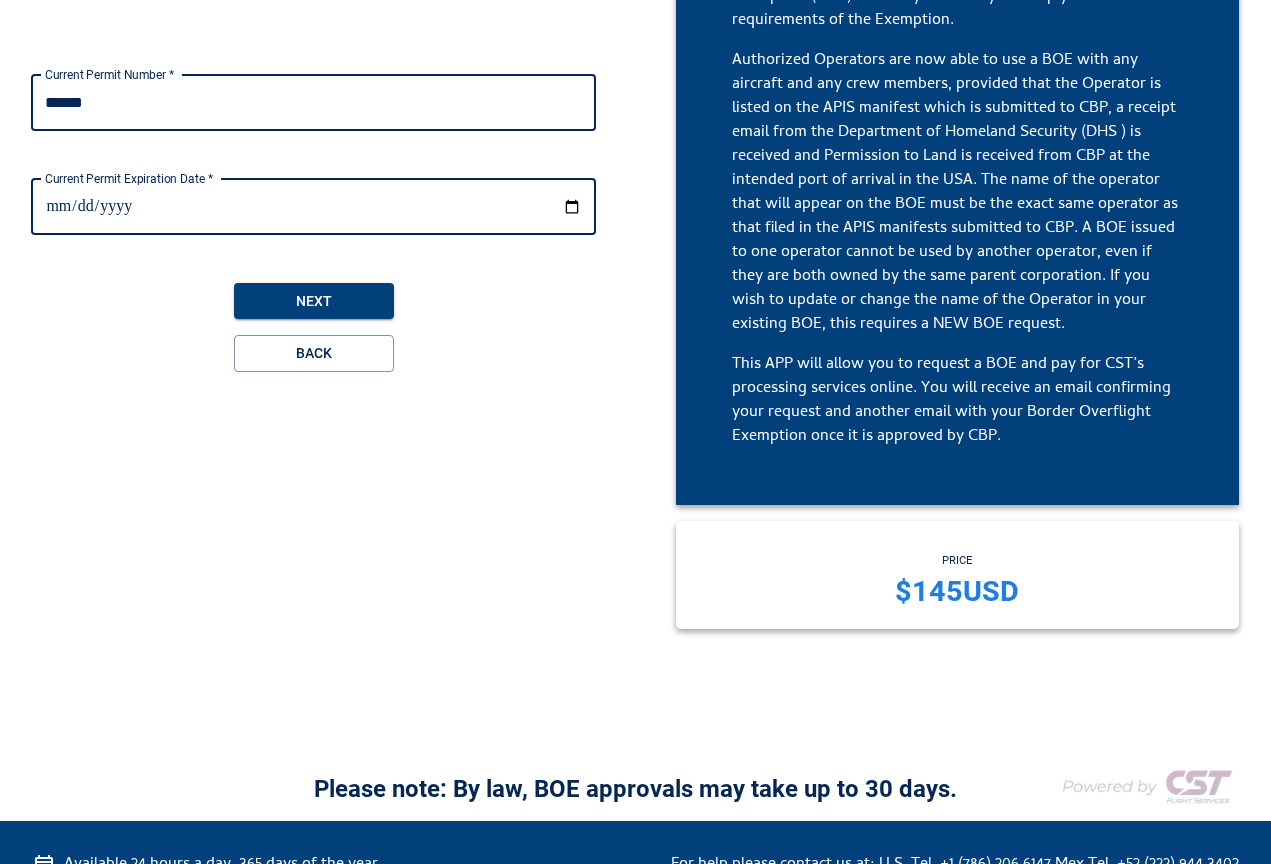 click on "**********" at bounding box center [313, 223] 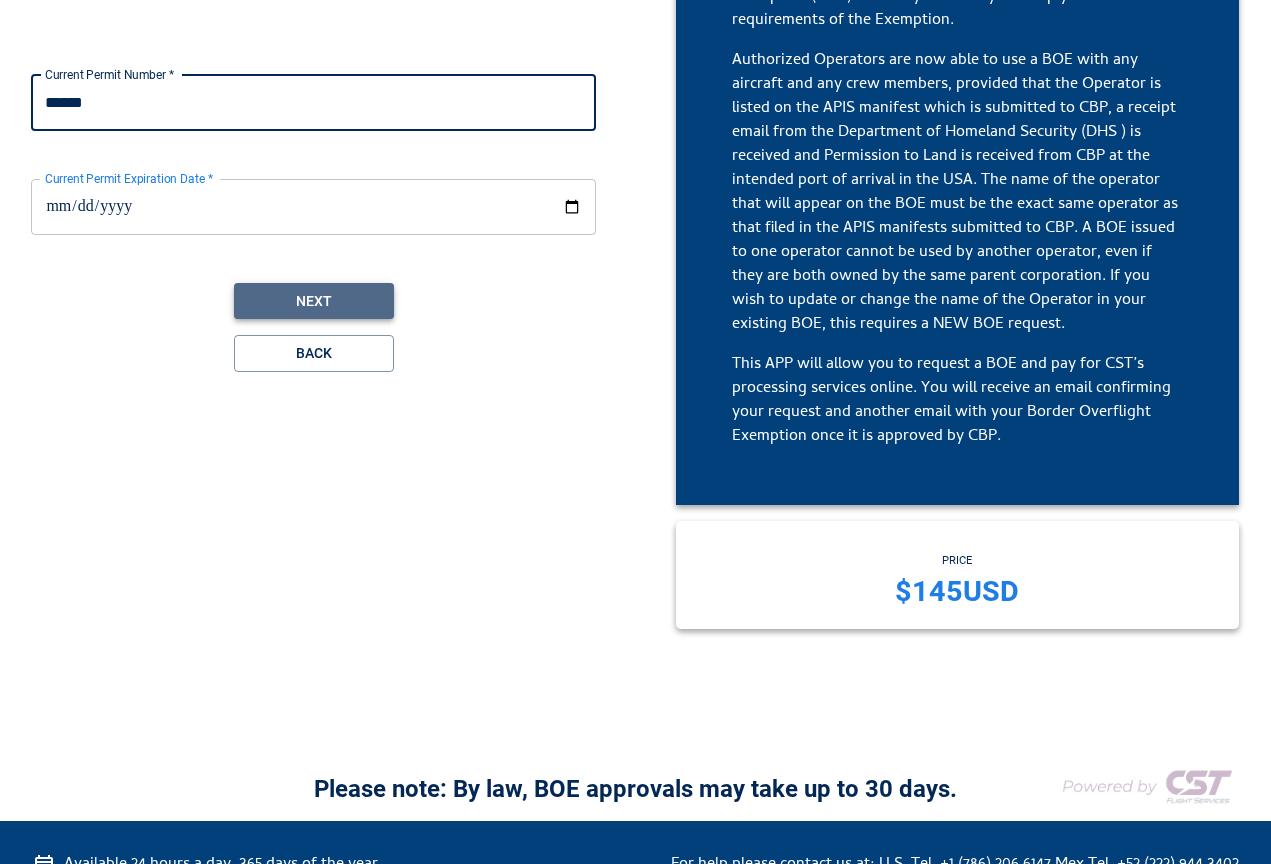 click on "Next" at bounding box center (314, 301) 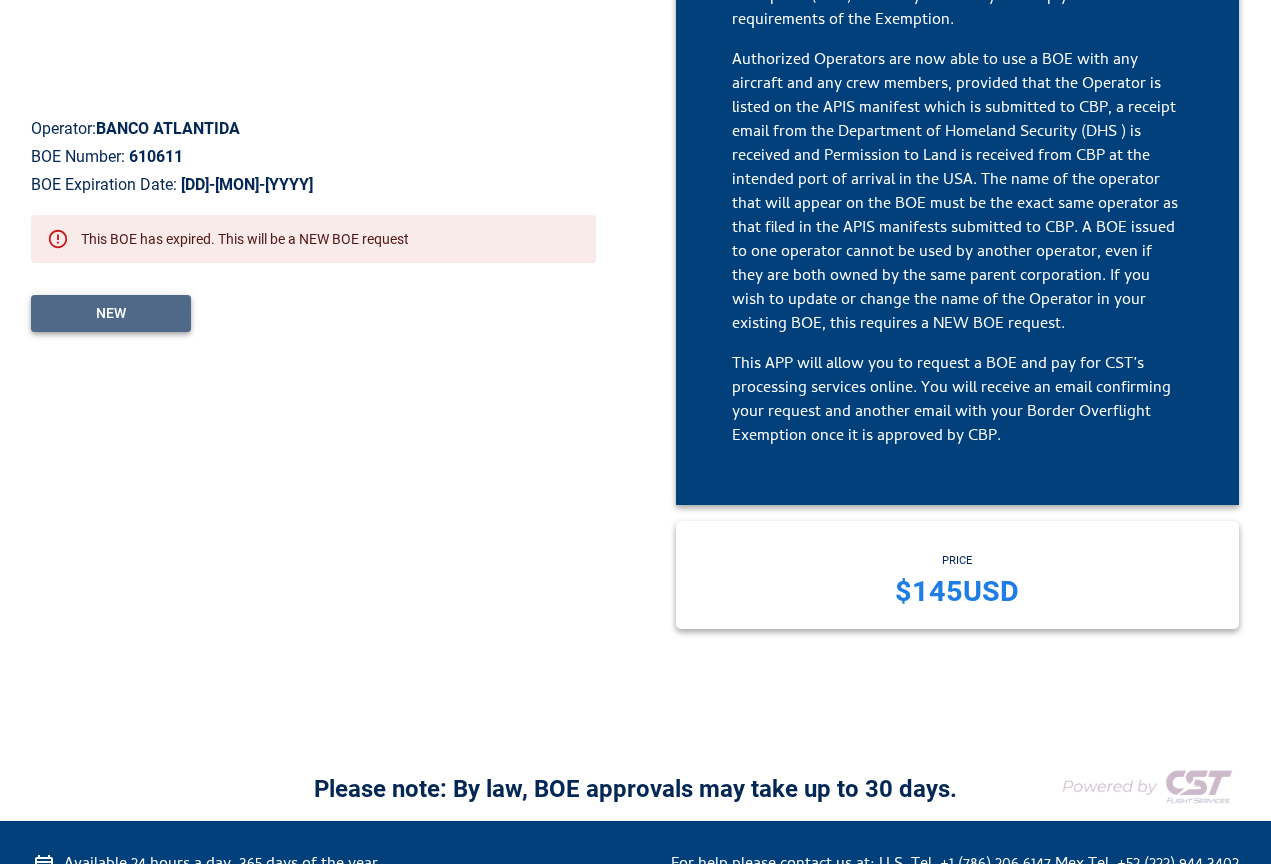 click on "NEW" at bounding box center (111, 313) 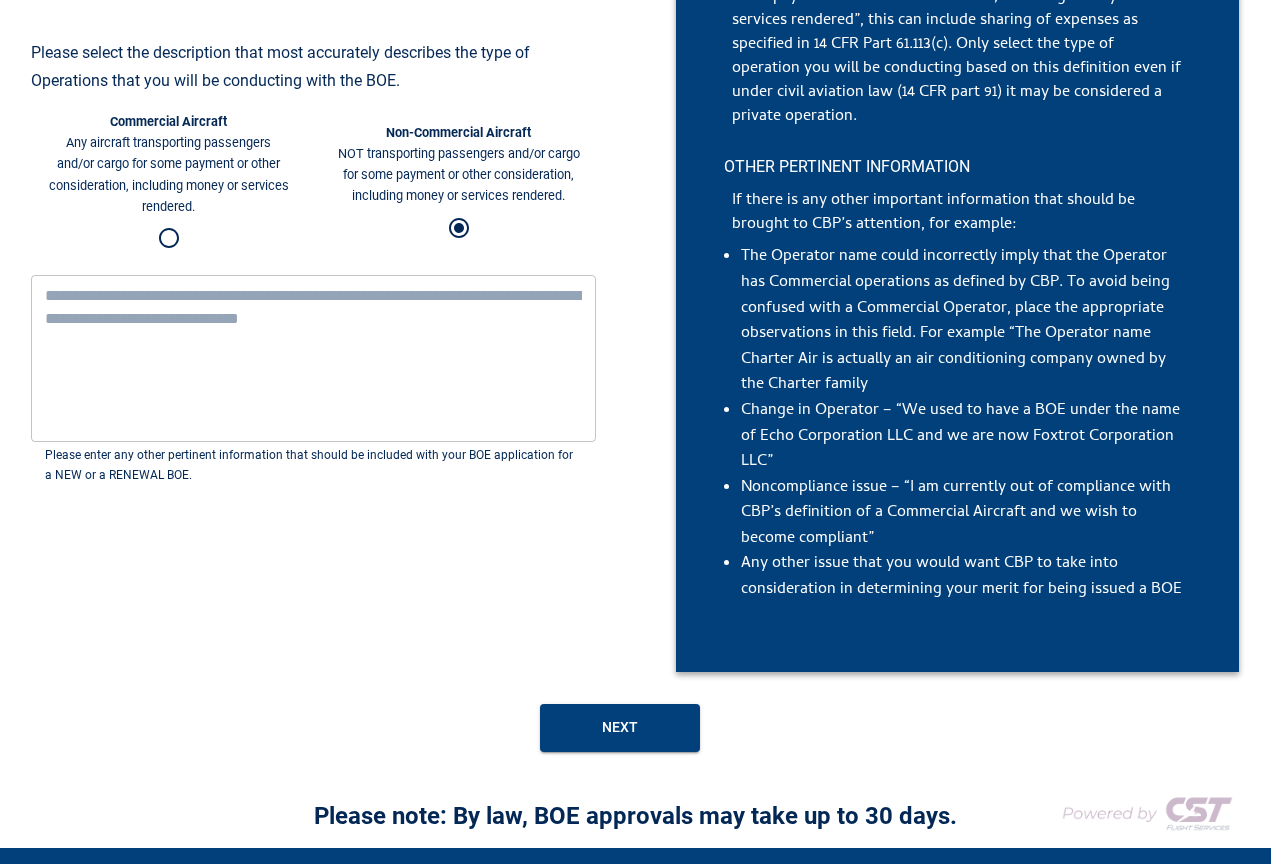 scroll, scrollTop: 320, scrollLeft: 0, axis: vertical 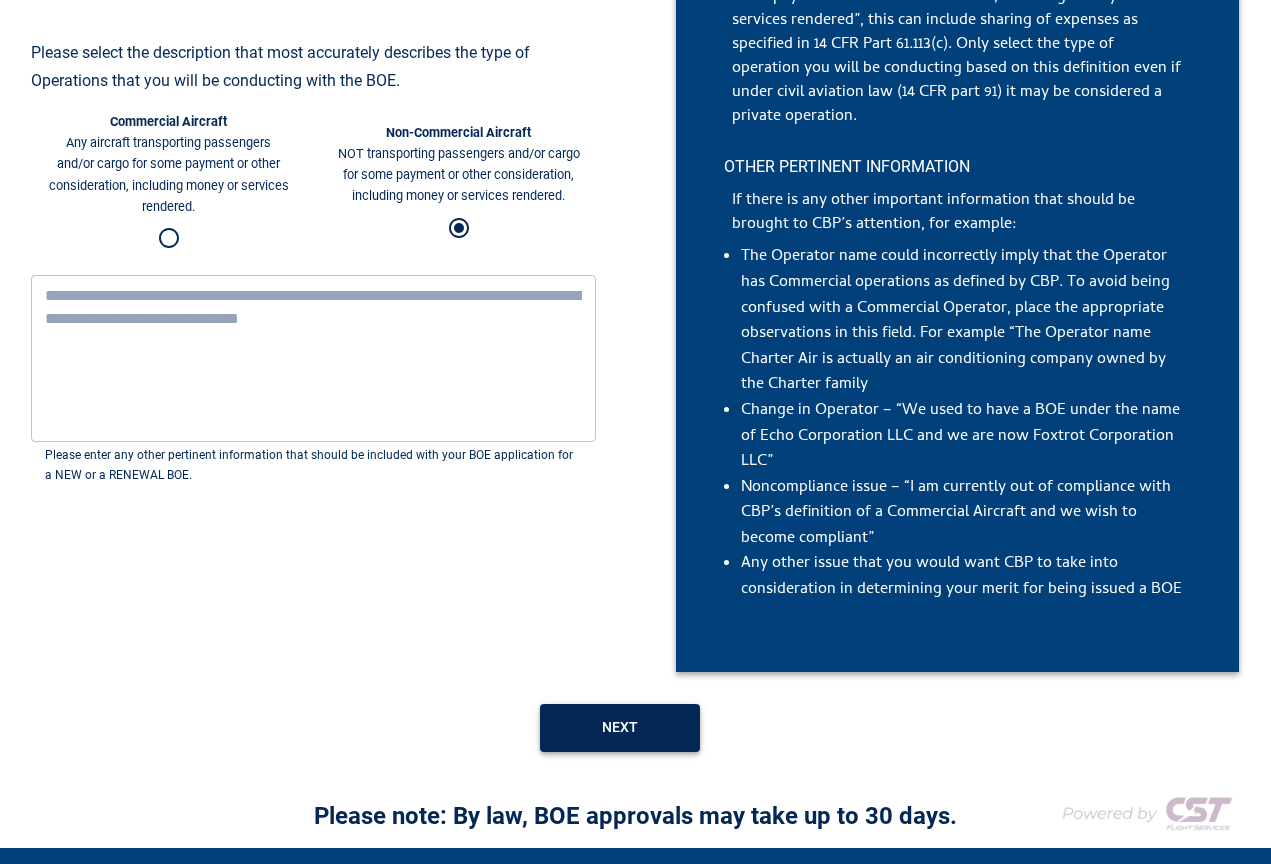 click on "Next" at bounding box center (620, 728) 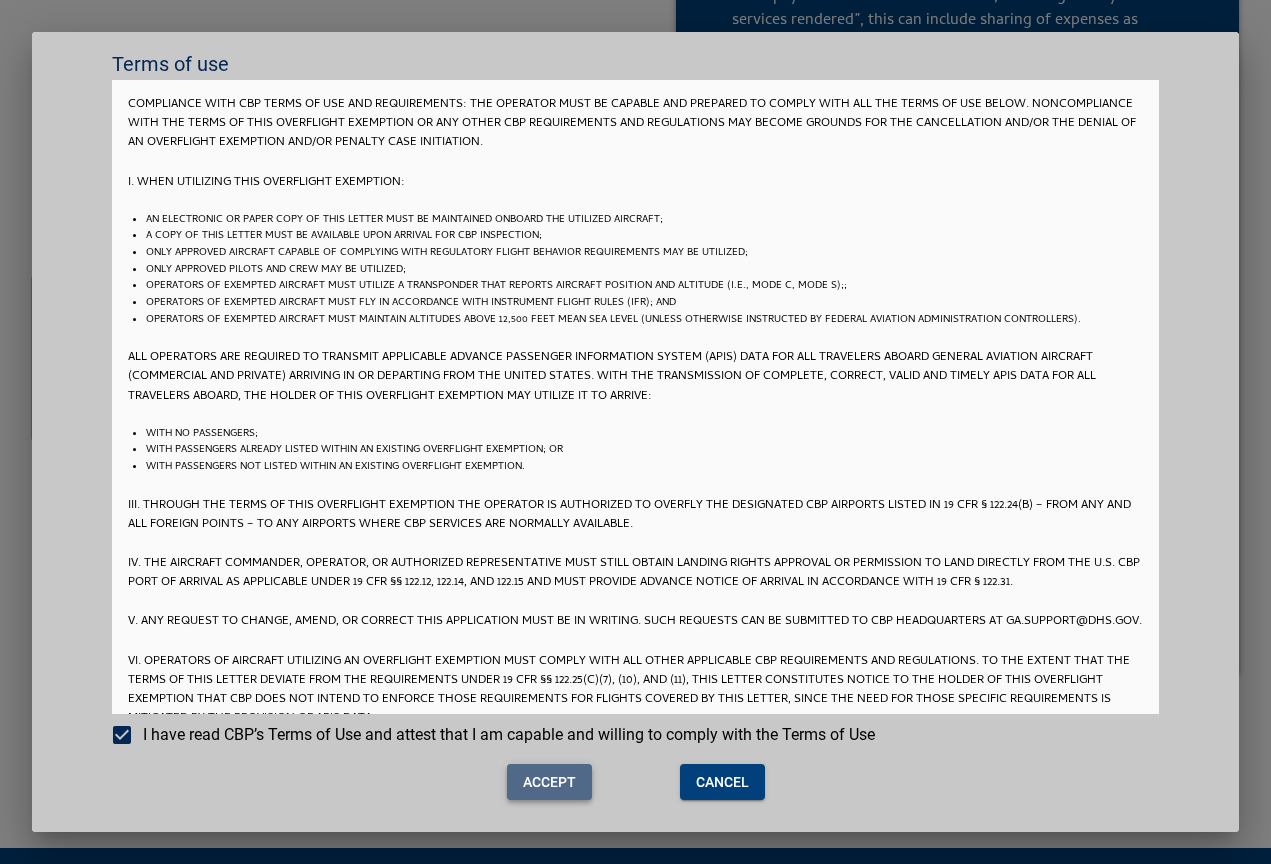 click on "Accept" at bounding box center [549, 782] 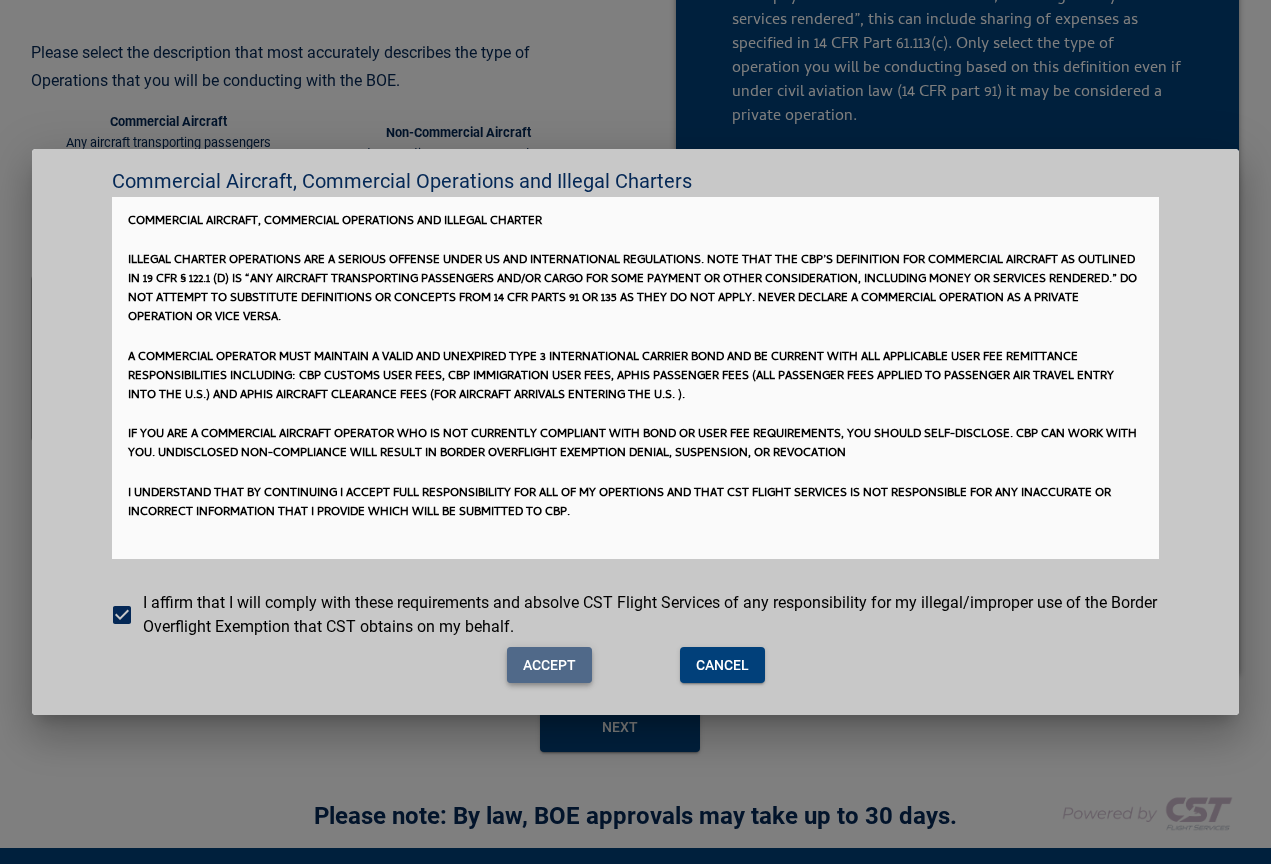 click on "Accept" at bounding box center [549, 665] 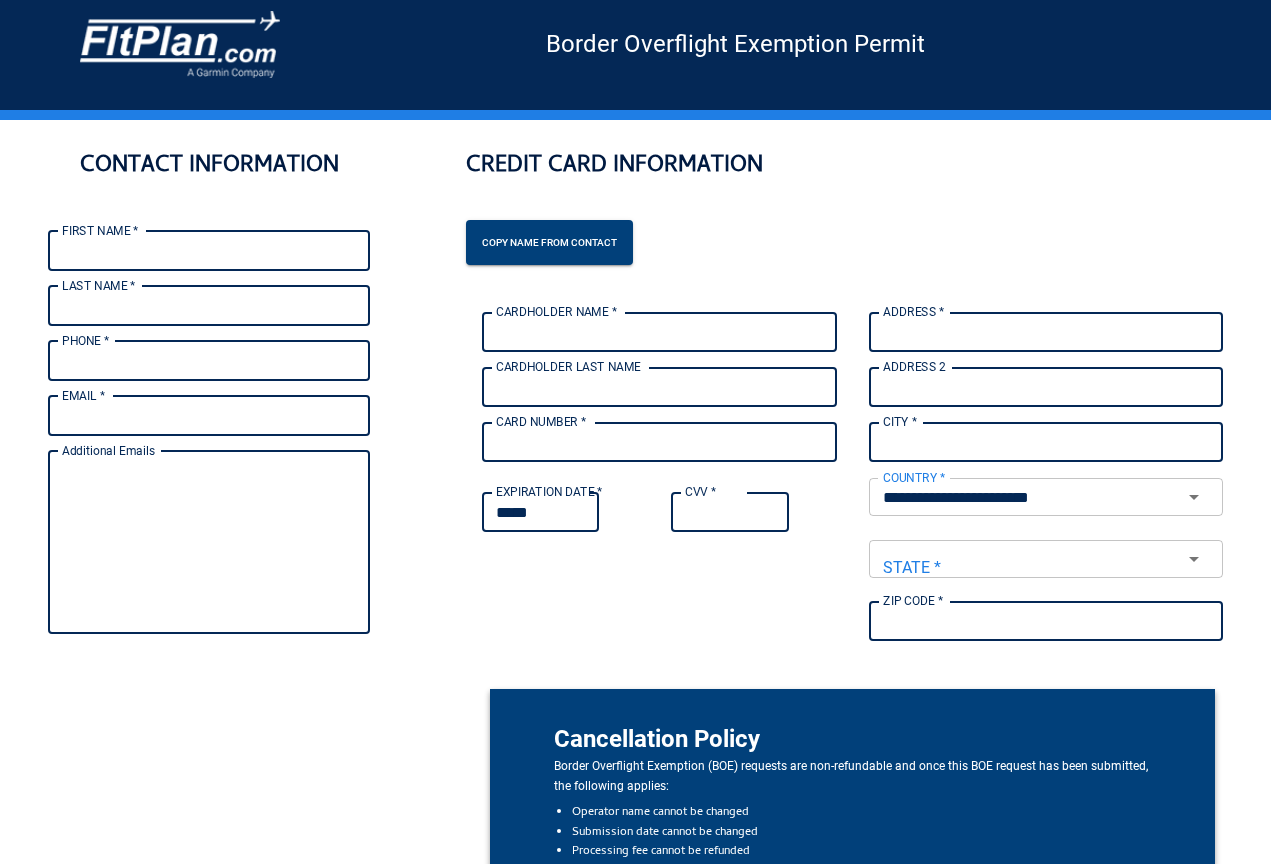 scroll, scrollTop: 20, scrollLeft: 0, axis: vertical 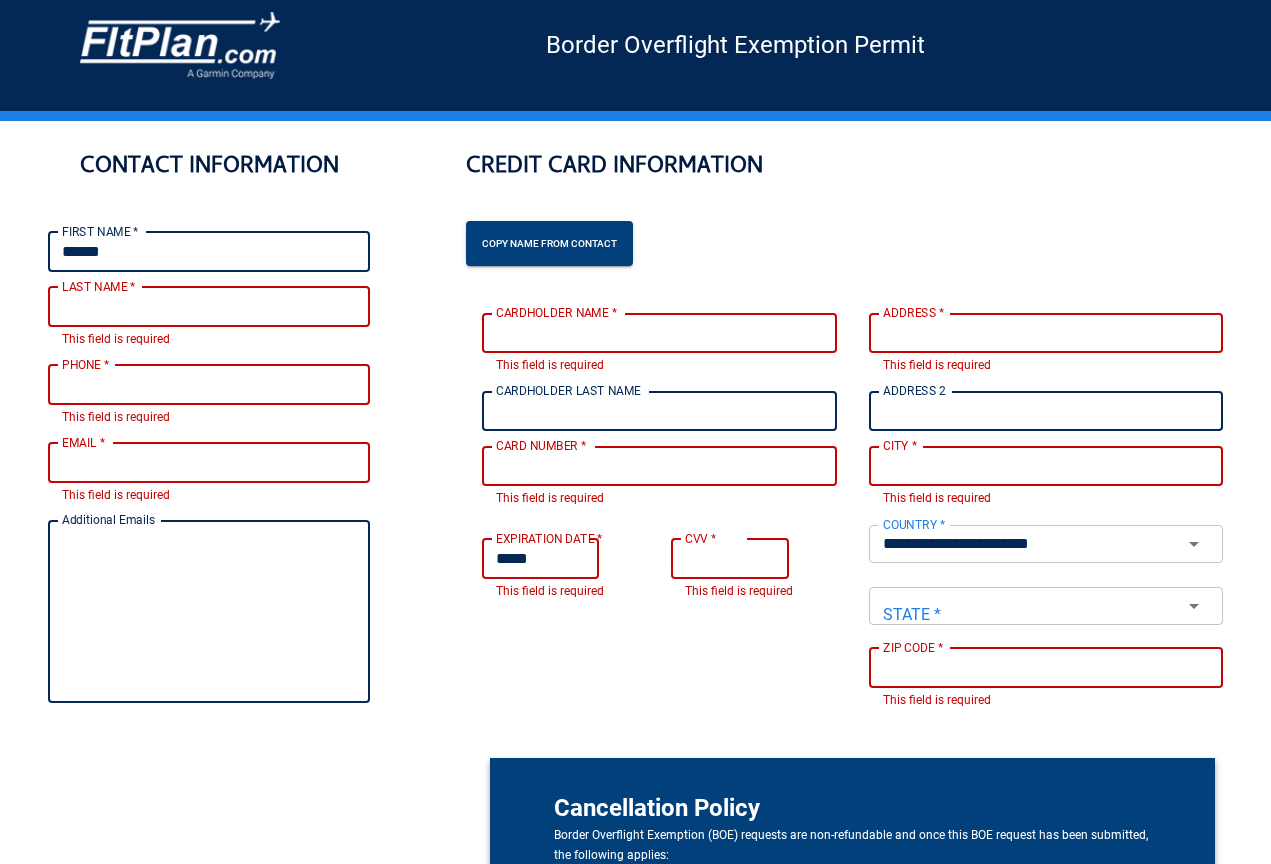 type on "******" 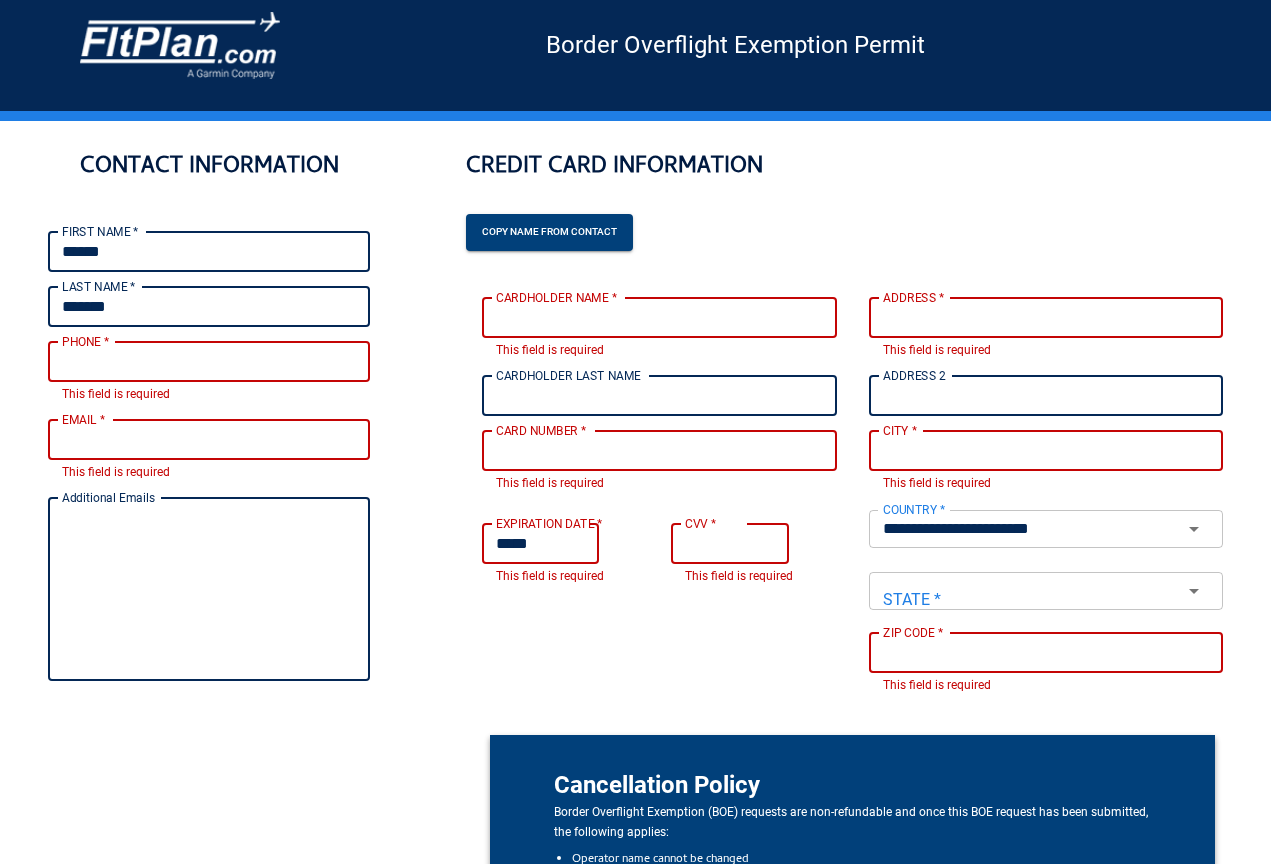 type on "*******" 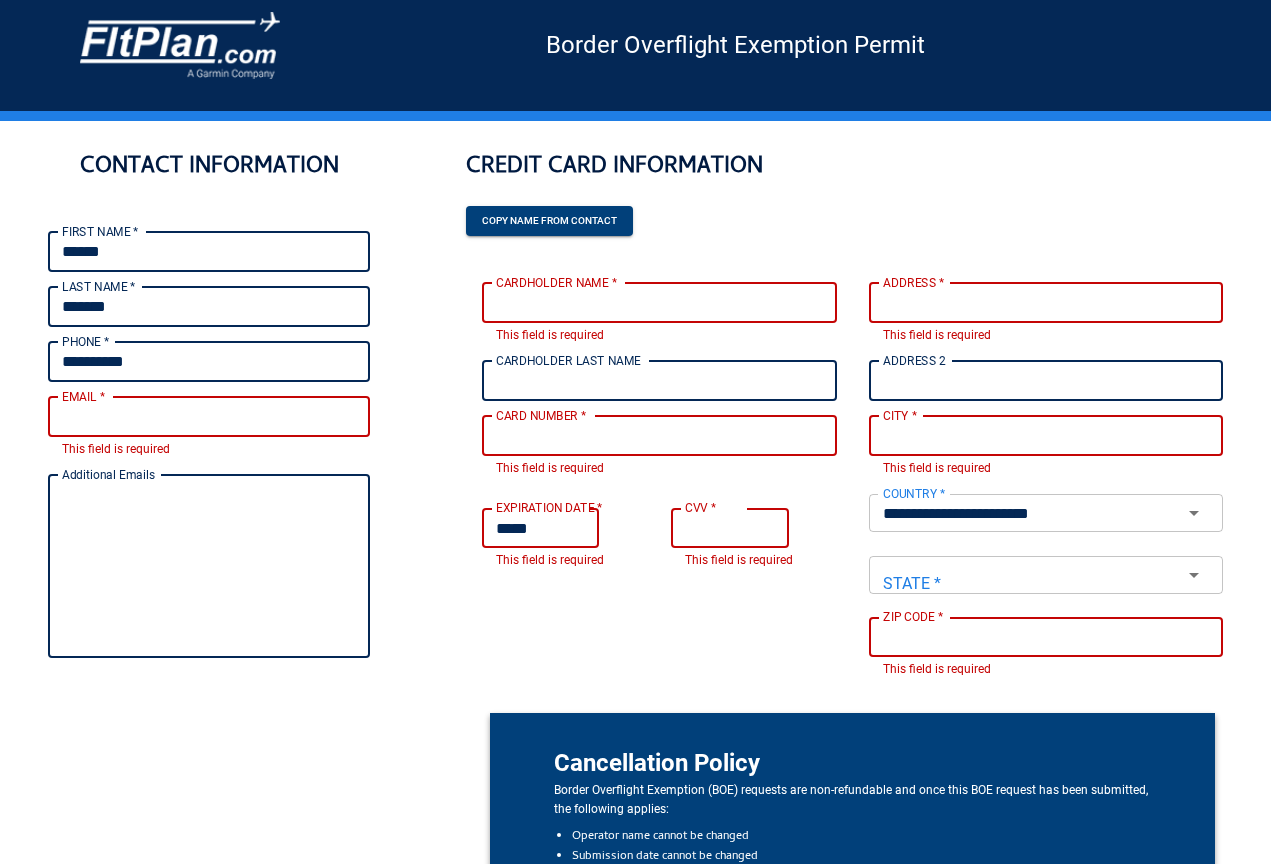 type on "**********" 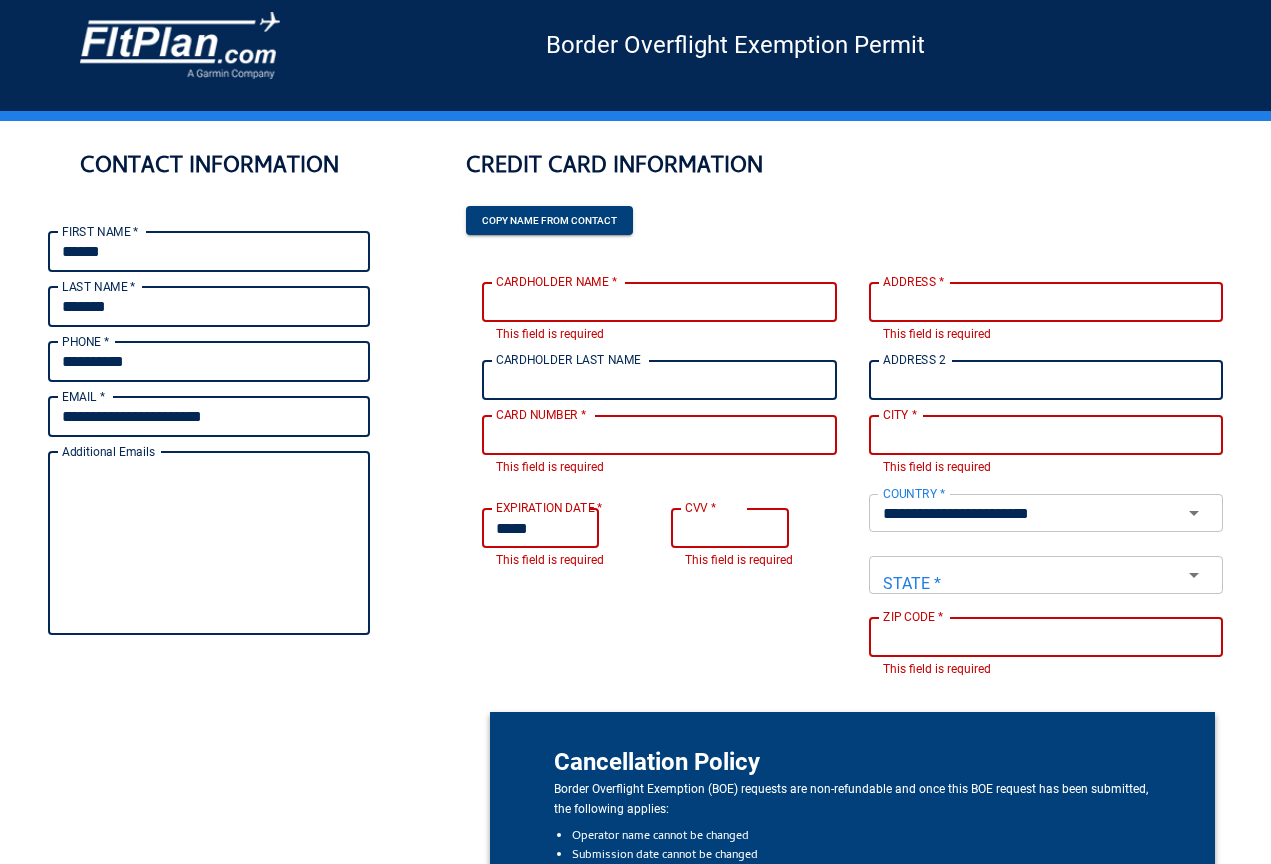 click on "CARDHOLDER NAME *" at bounding box center (659, 302) 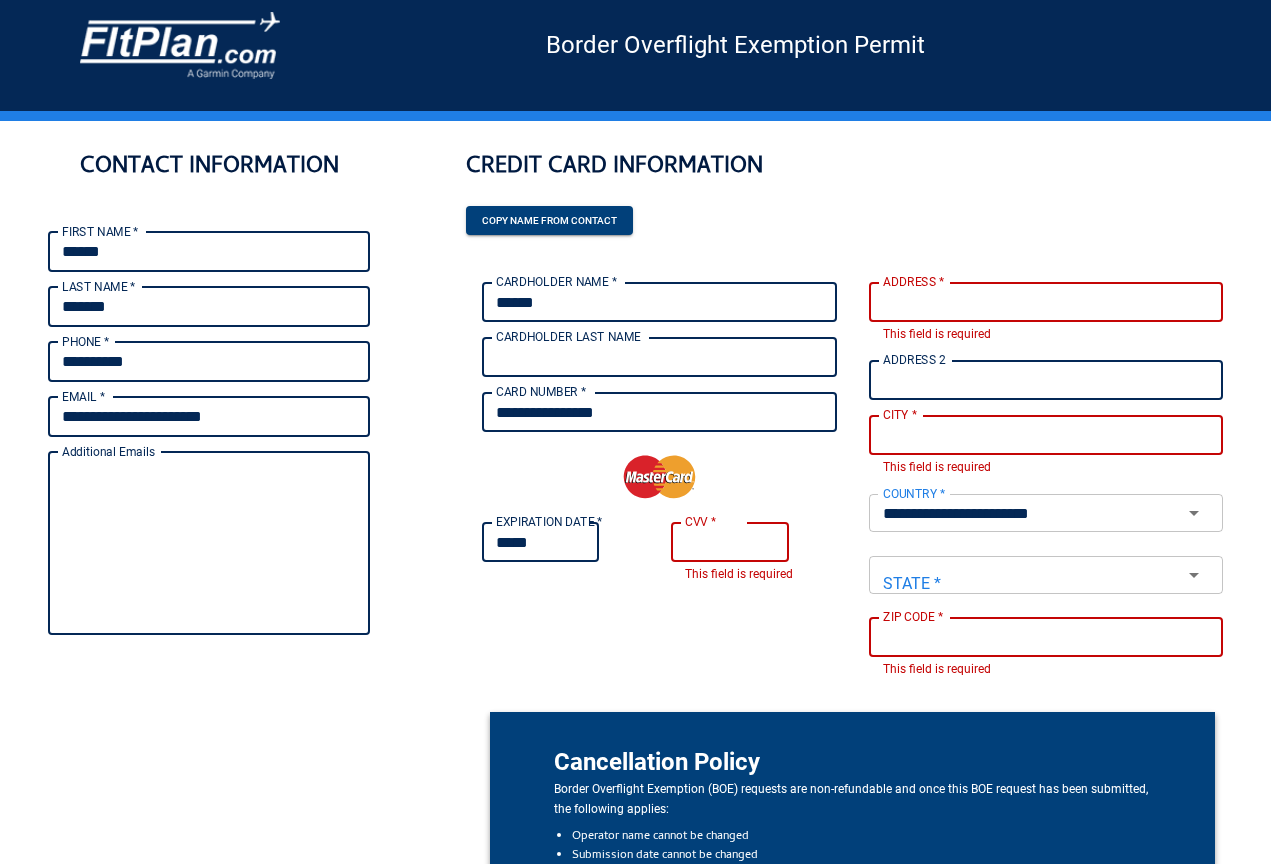 type on "******" 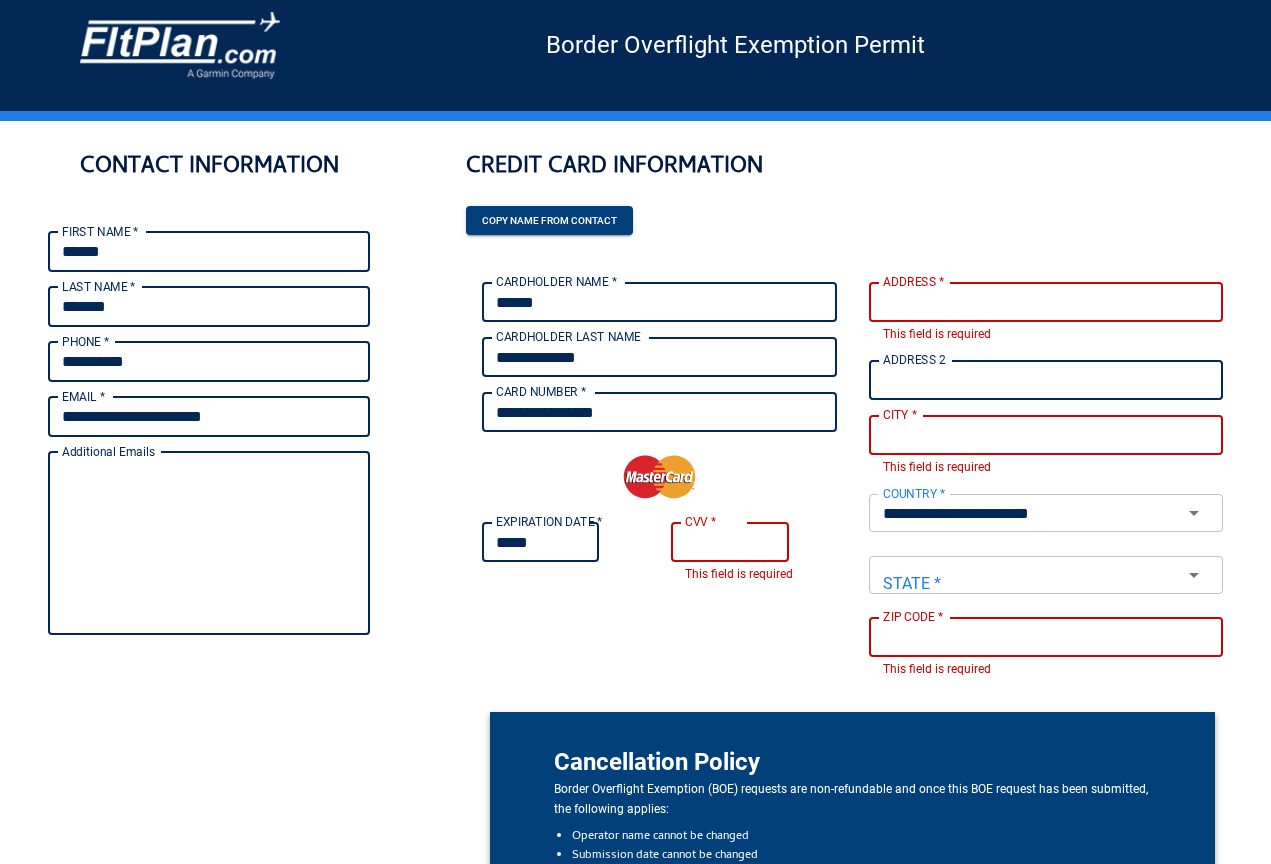type on "**********" 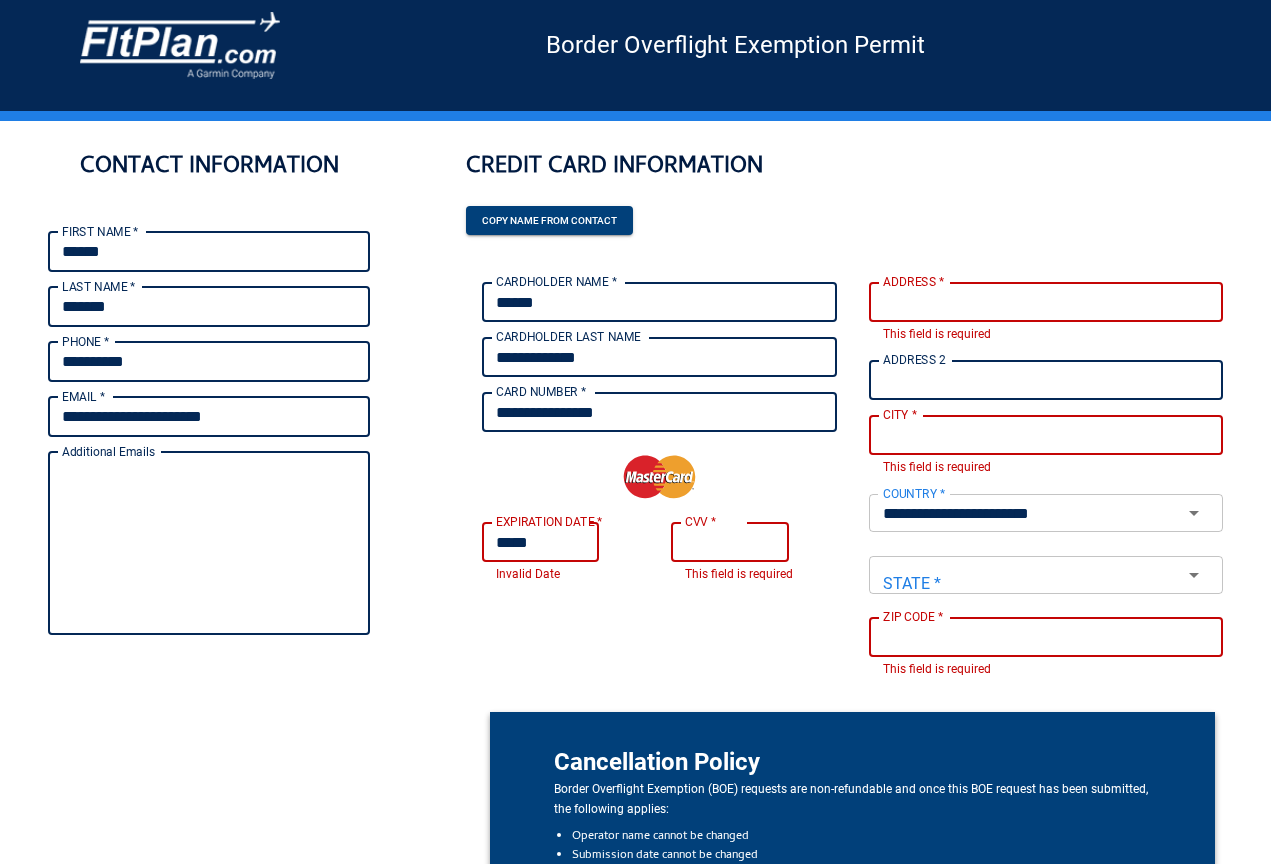 click on "*****" at bounding box center (540, 542) 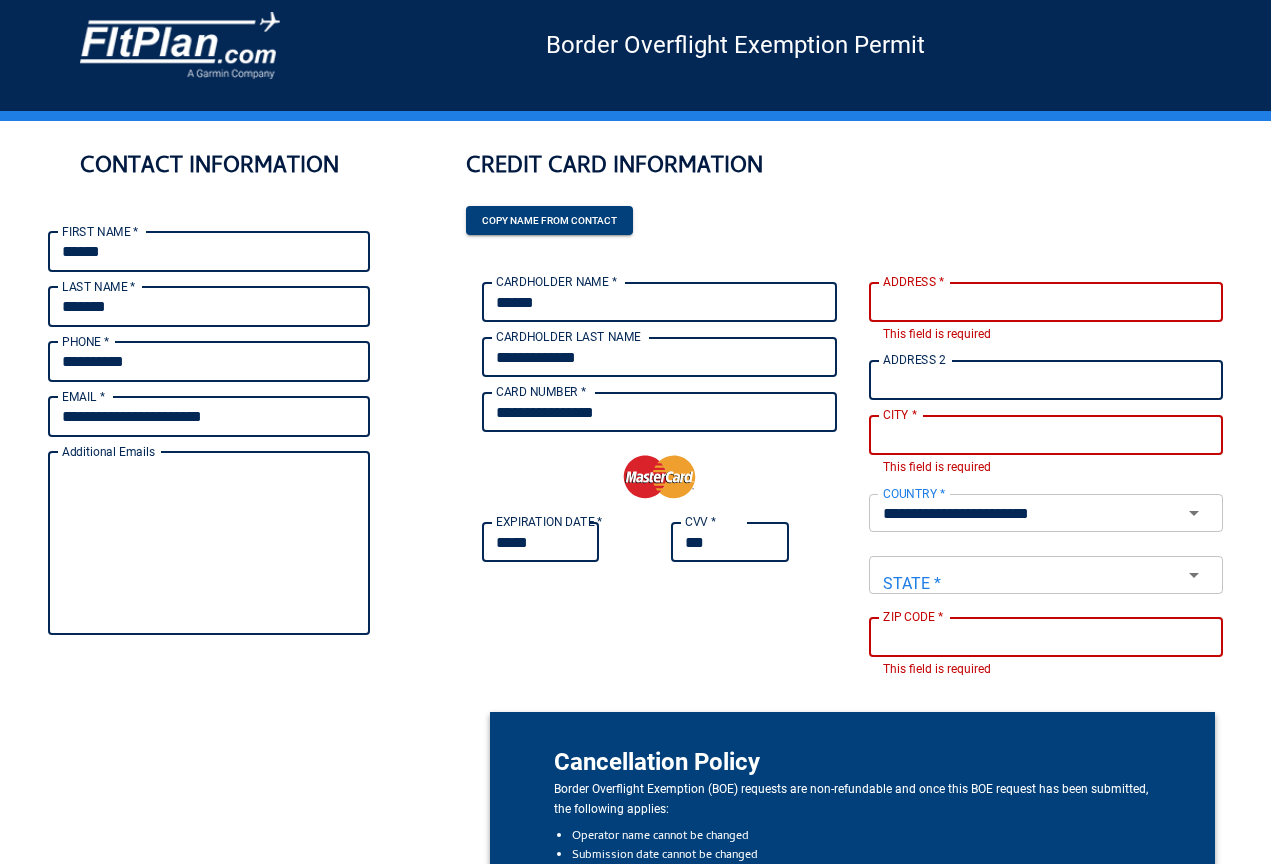 type on "***" 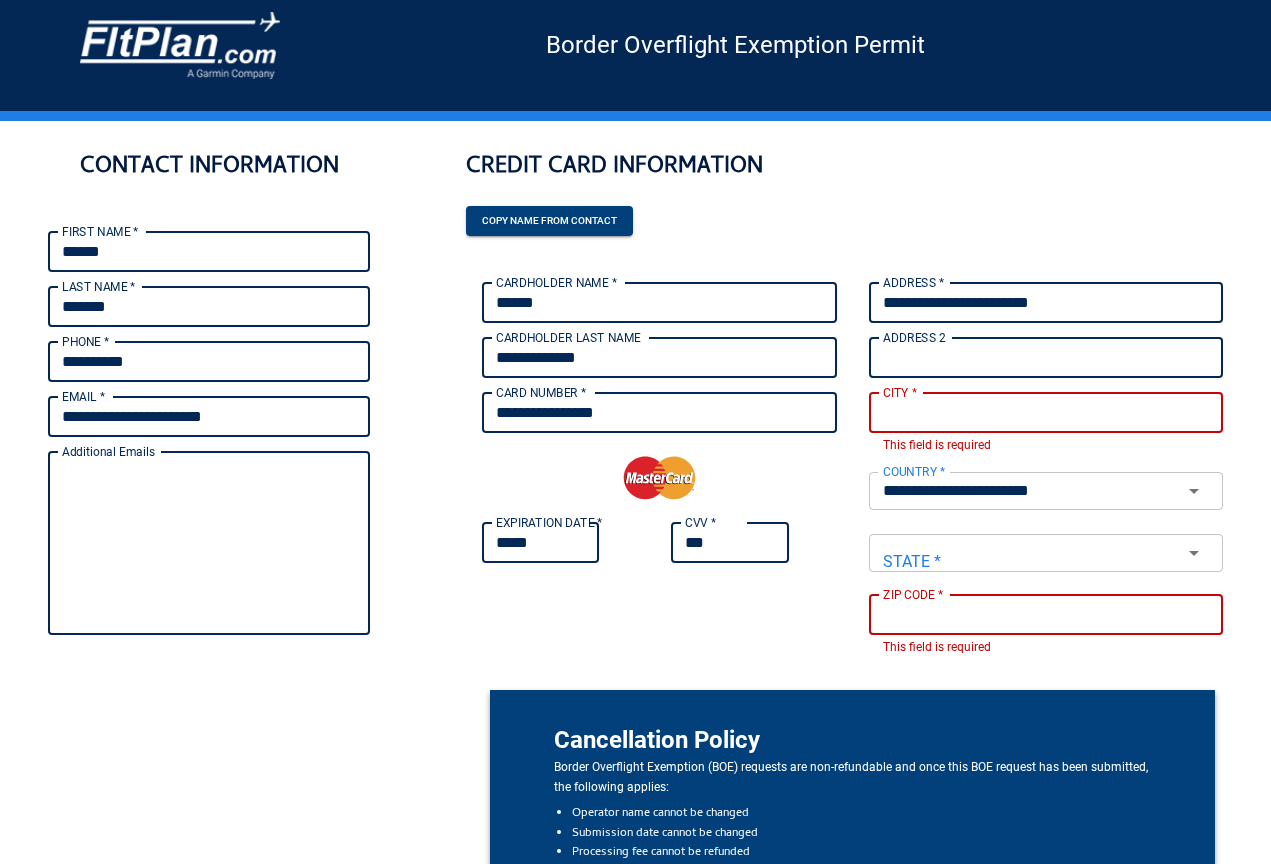 type on "**********" 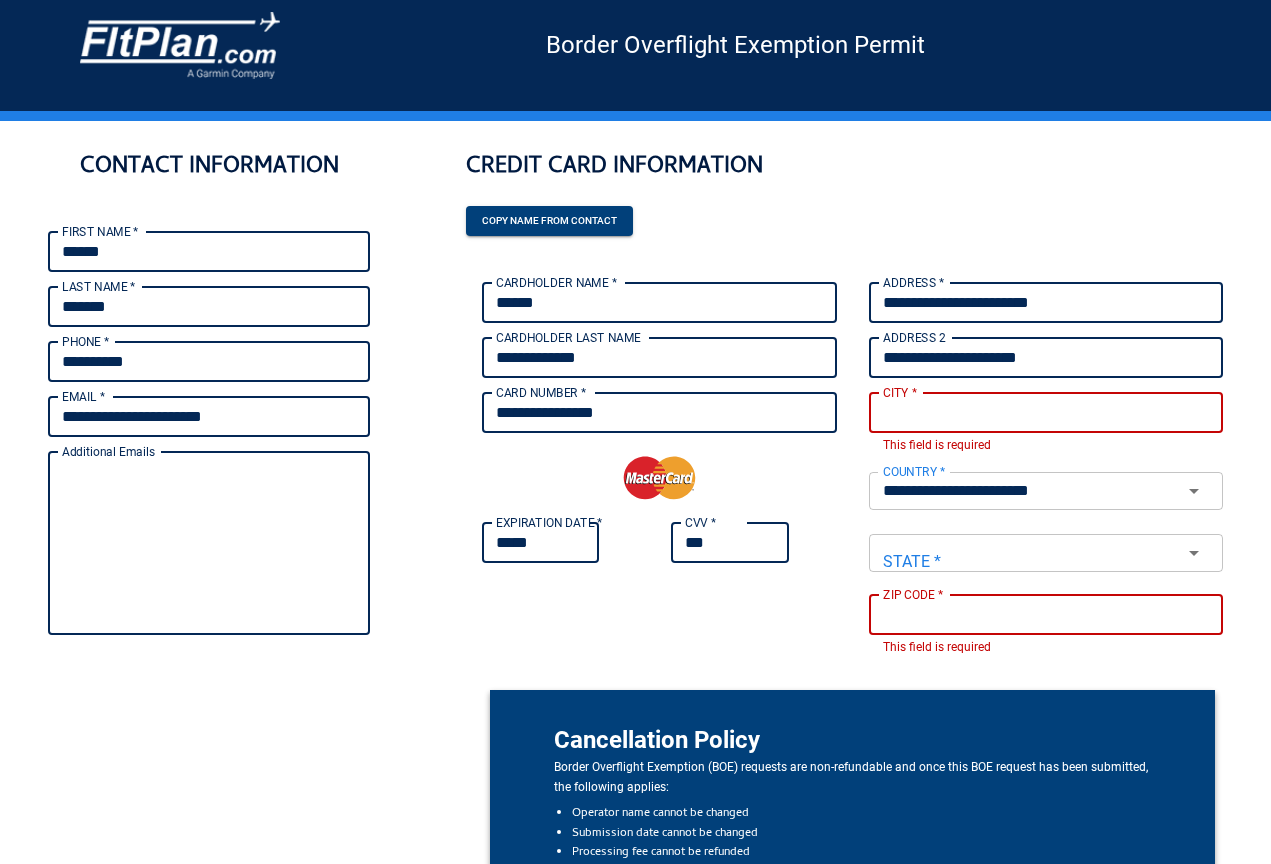 type on "**********" 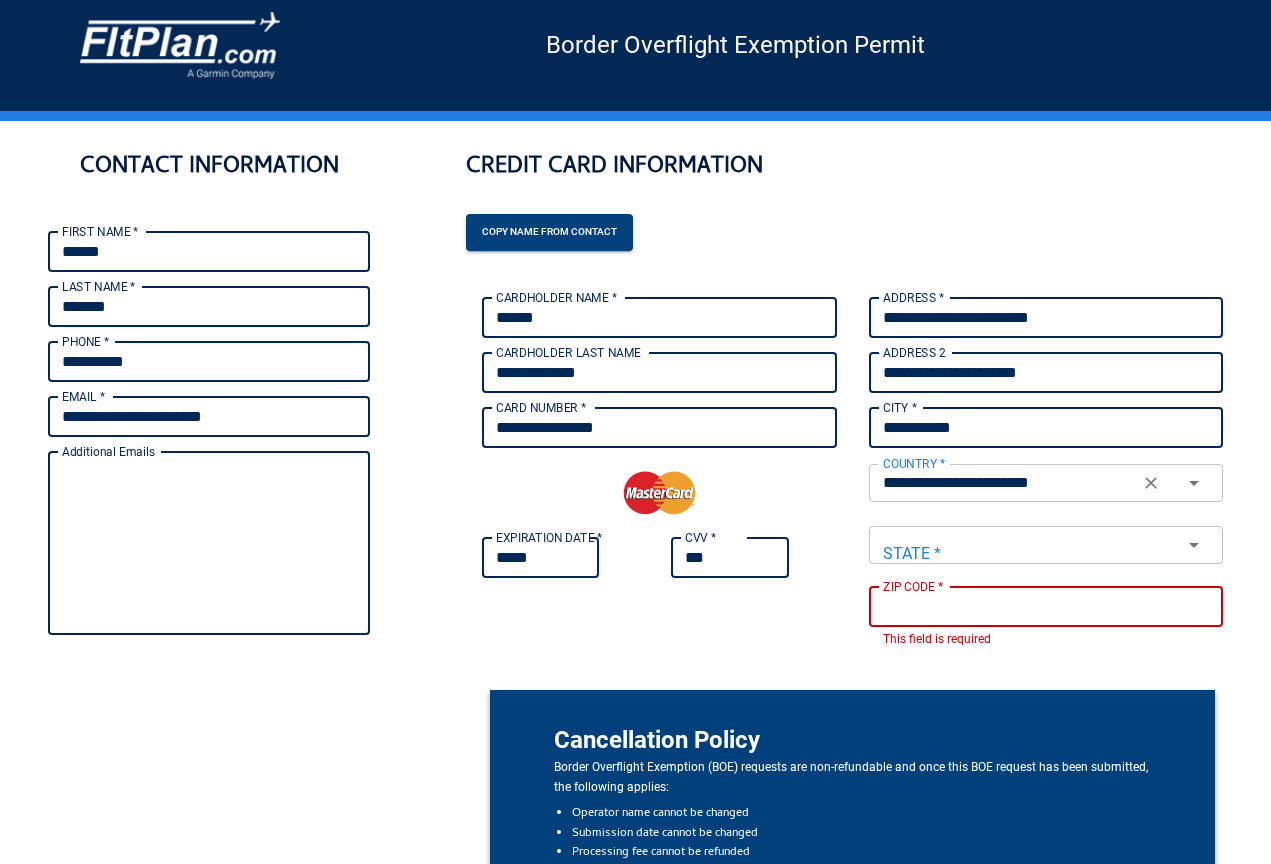click at bounding box center (1151, 483) 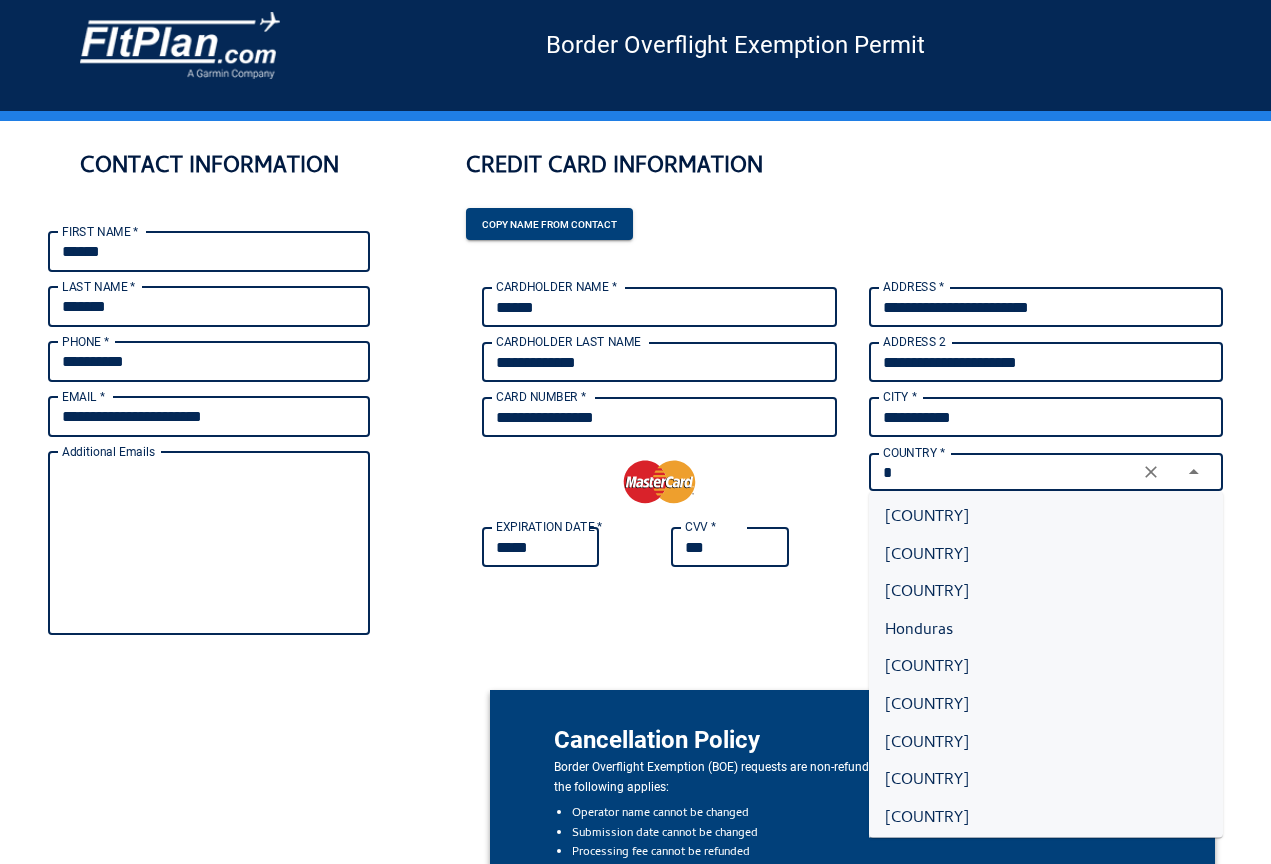 click on "Honduras" at bounding box center [1046, 631] 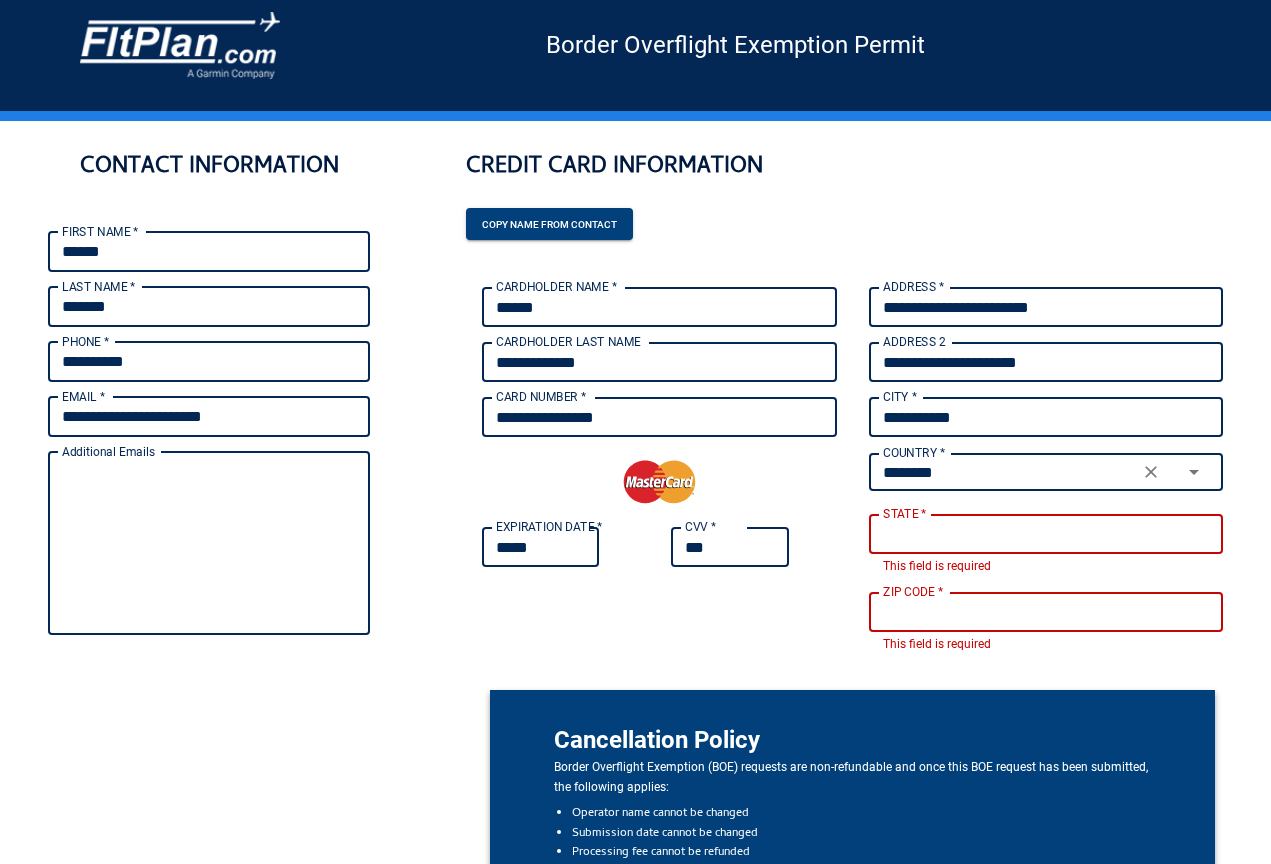 click on "This field is required" at bounding box center [1046, 567] 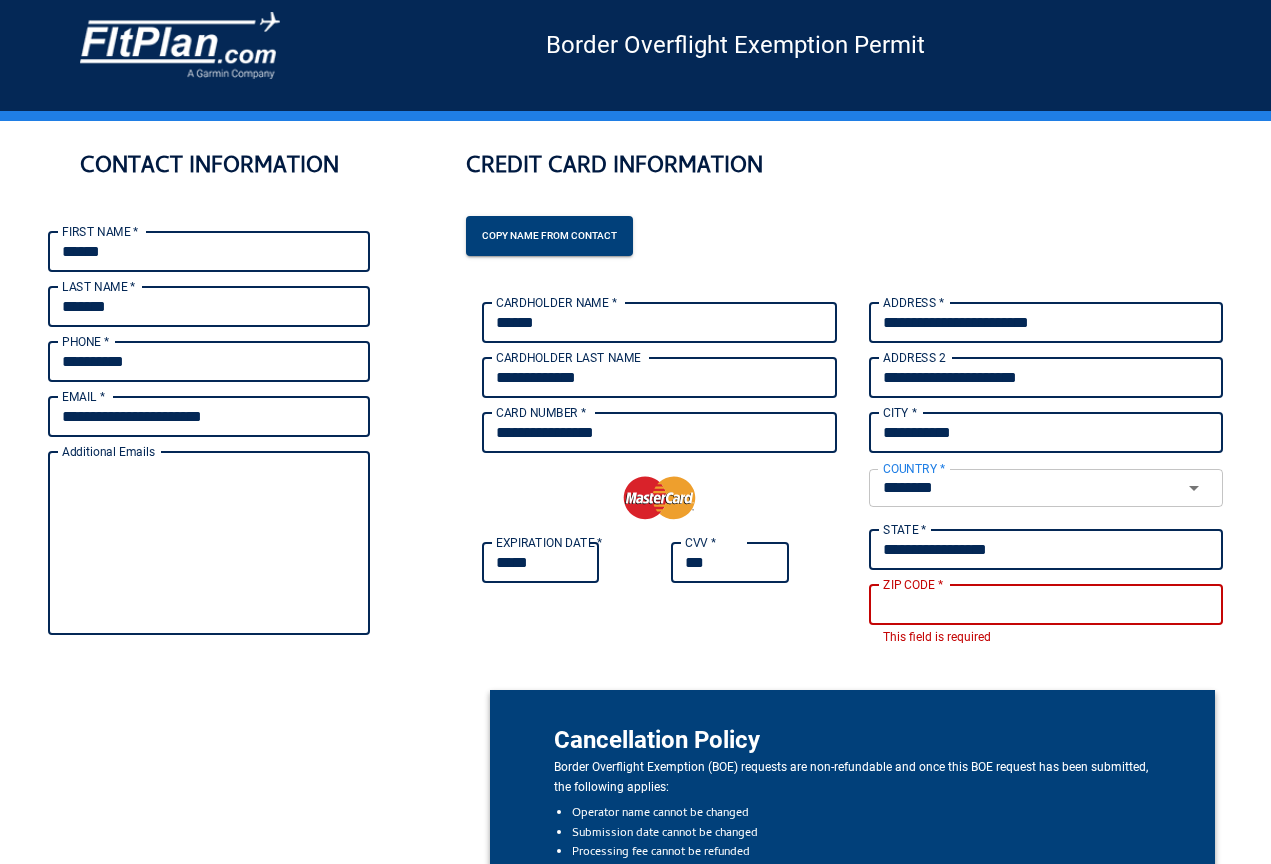 type on "**********" 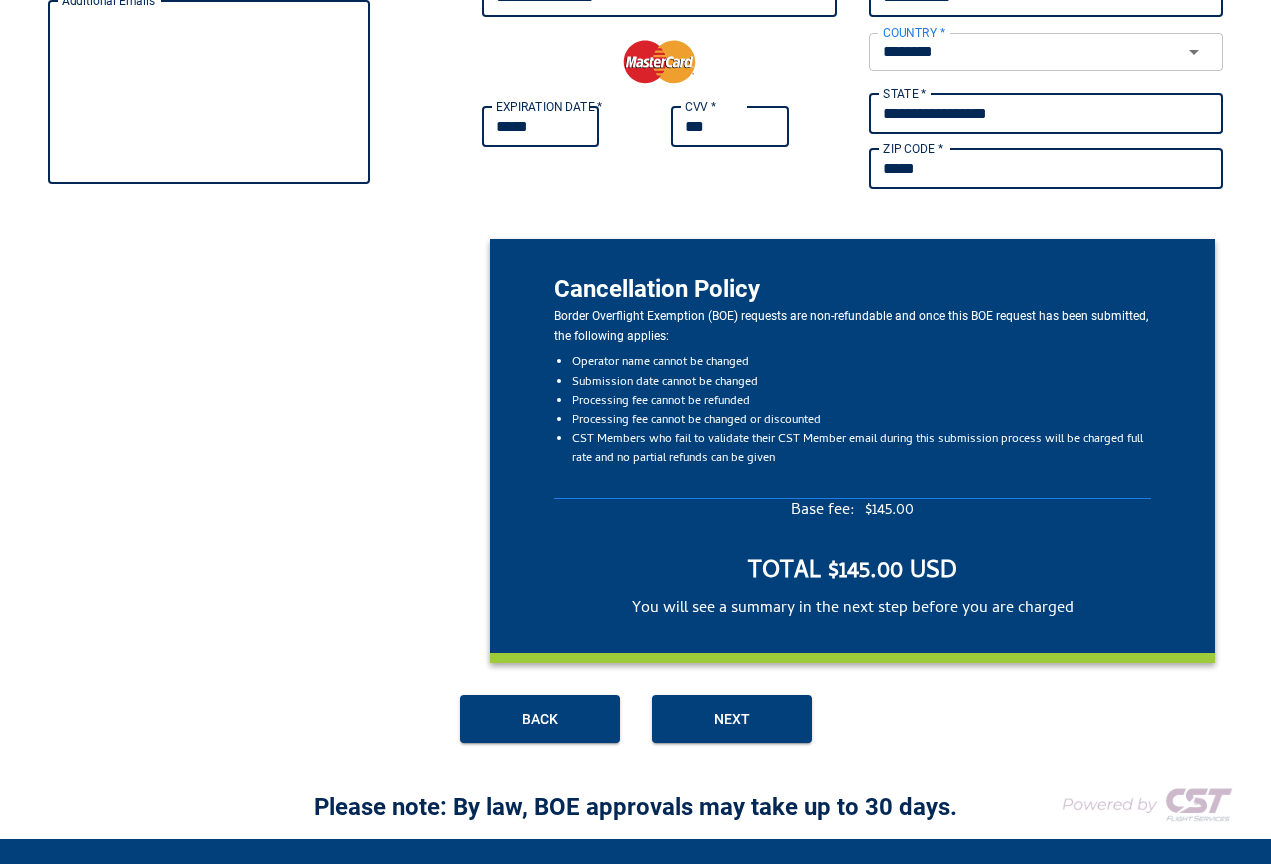 scroll, scrollTop: 475, scrollLeft: 0, axis: vertical 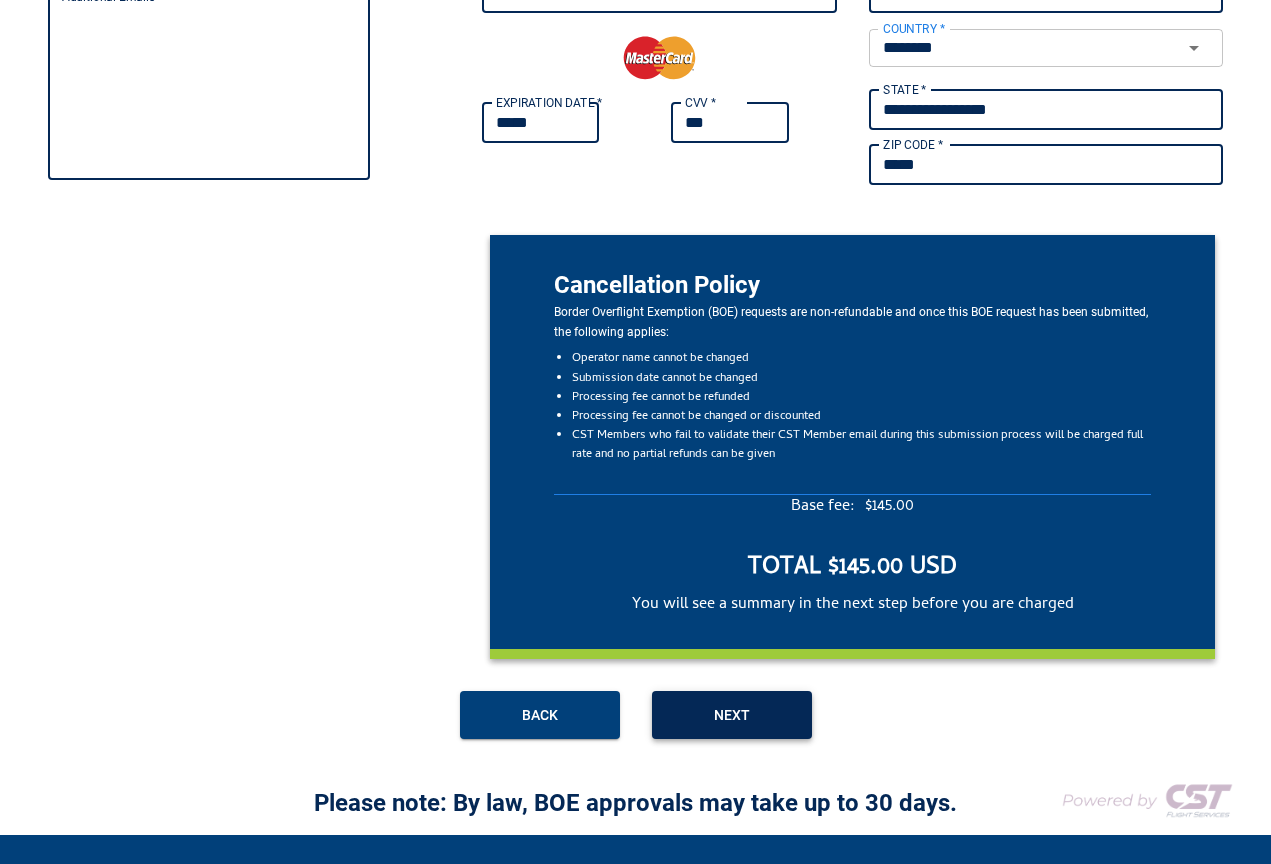 type on "*****" 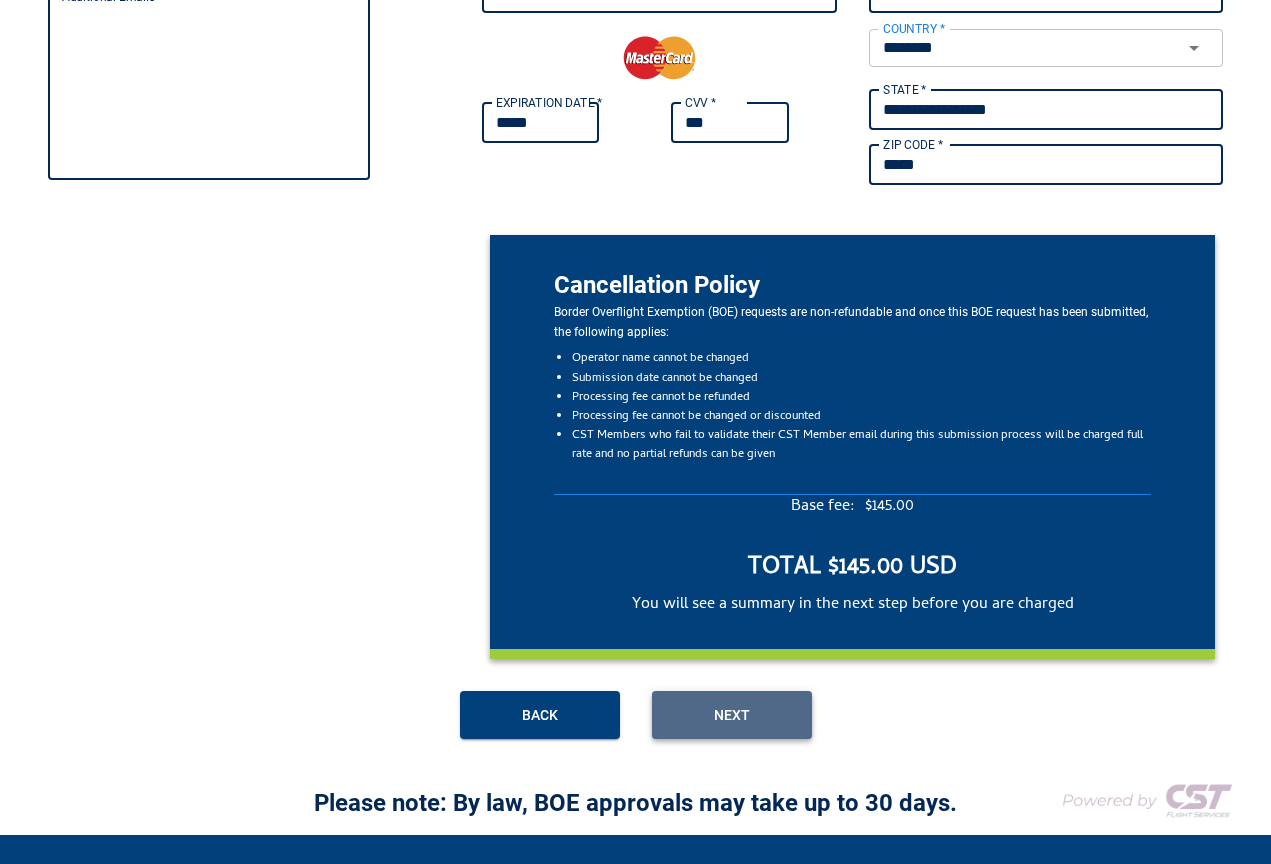 click on "Next" at bounding box center [732, 715] 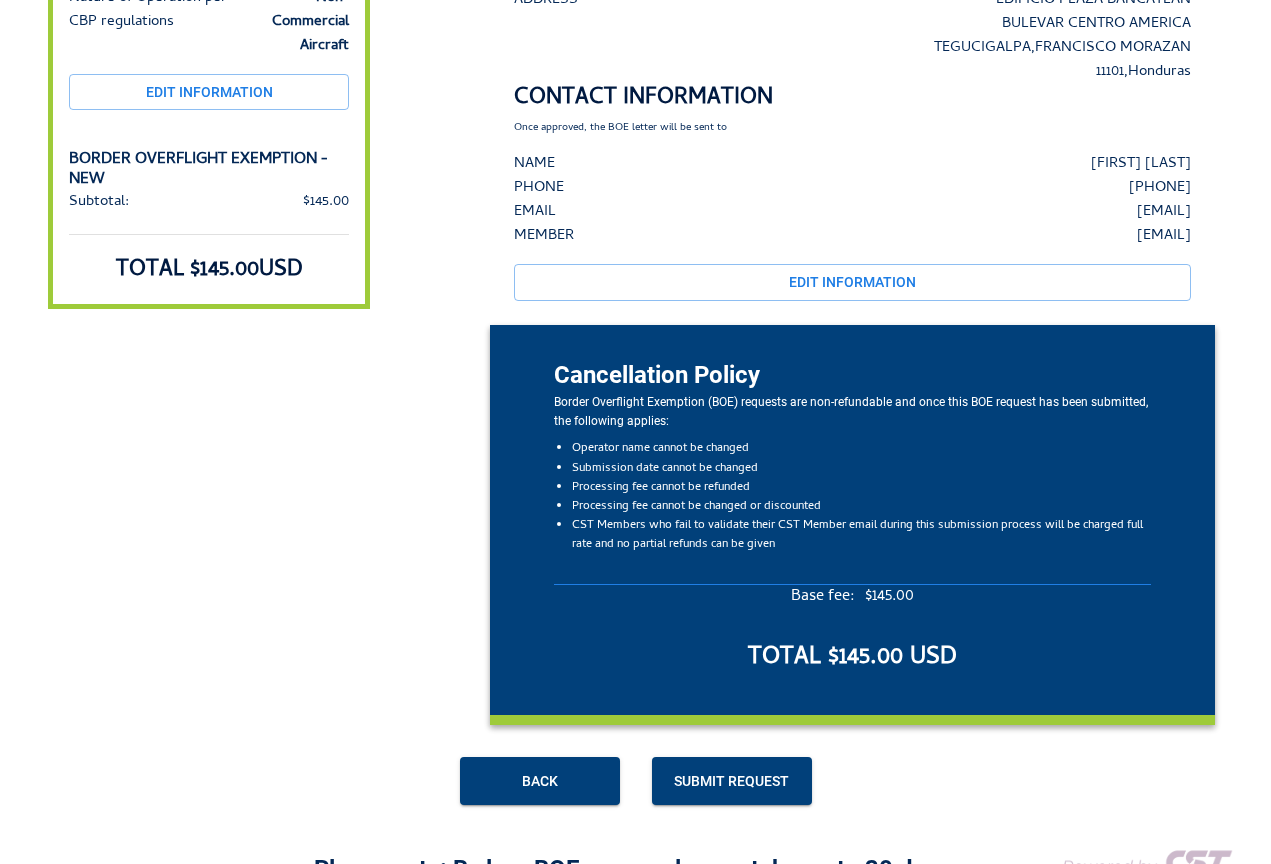 scroll, scrollTop: 329, scrollLeft: 0, axis: vertical 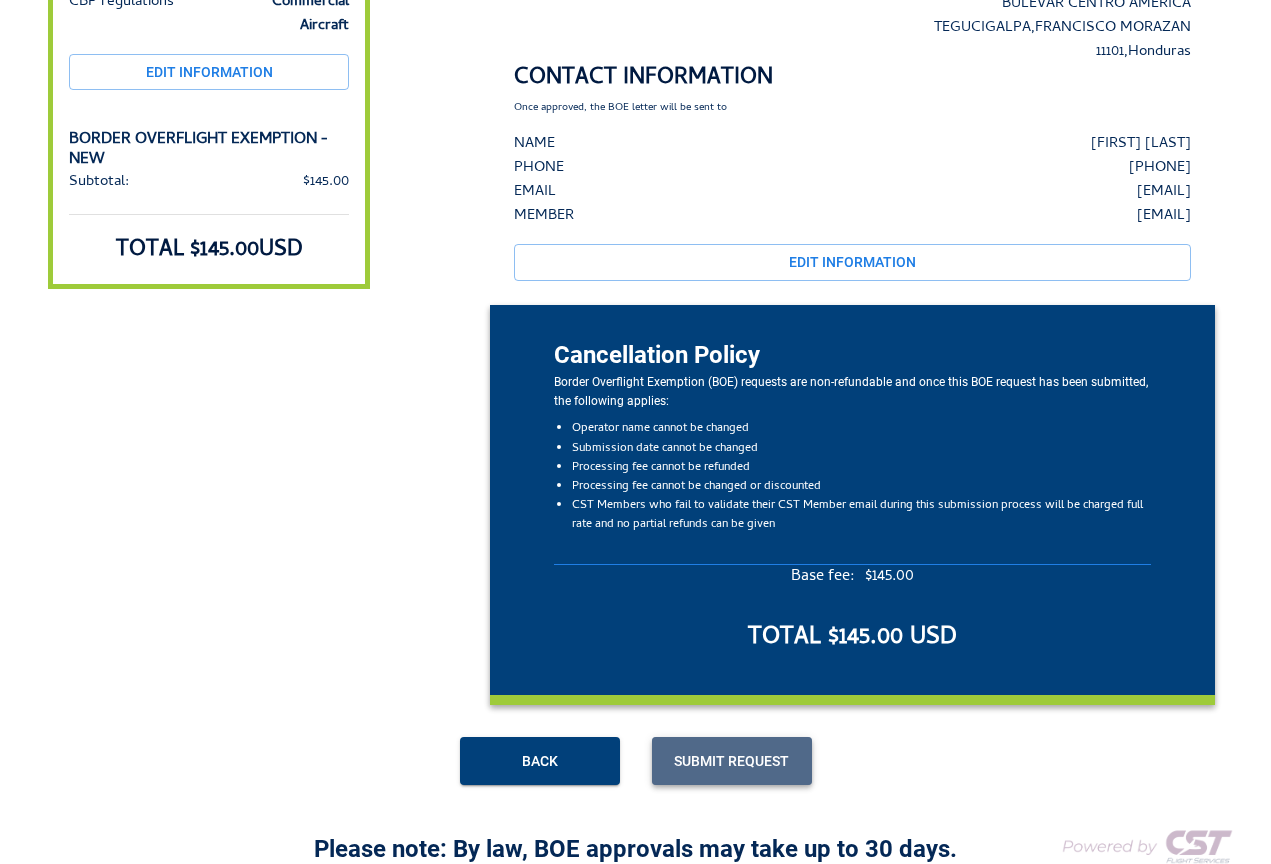 click on "Submit Request" at bounding box center [732, 761] 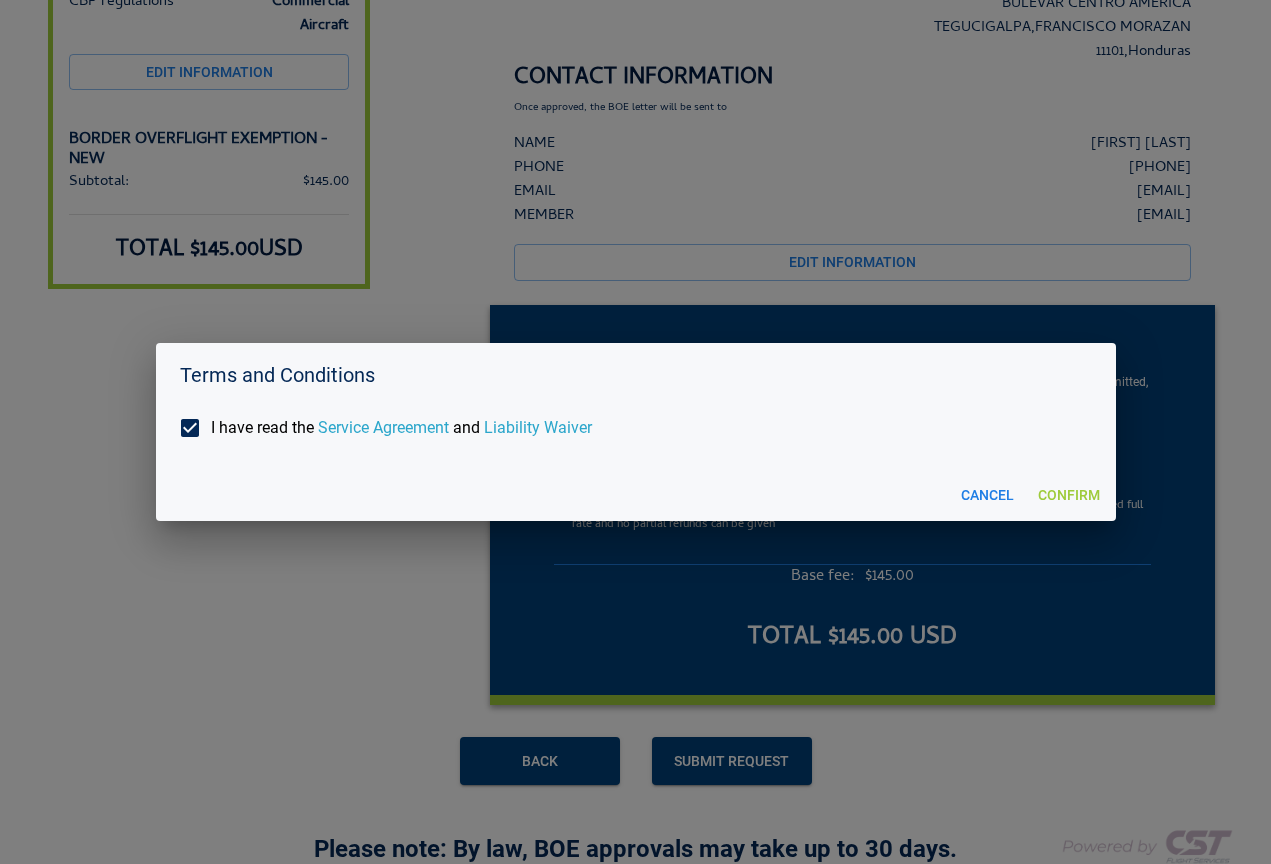 click on "Confirm" at bounding box center [1069, 495] 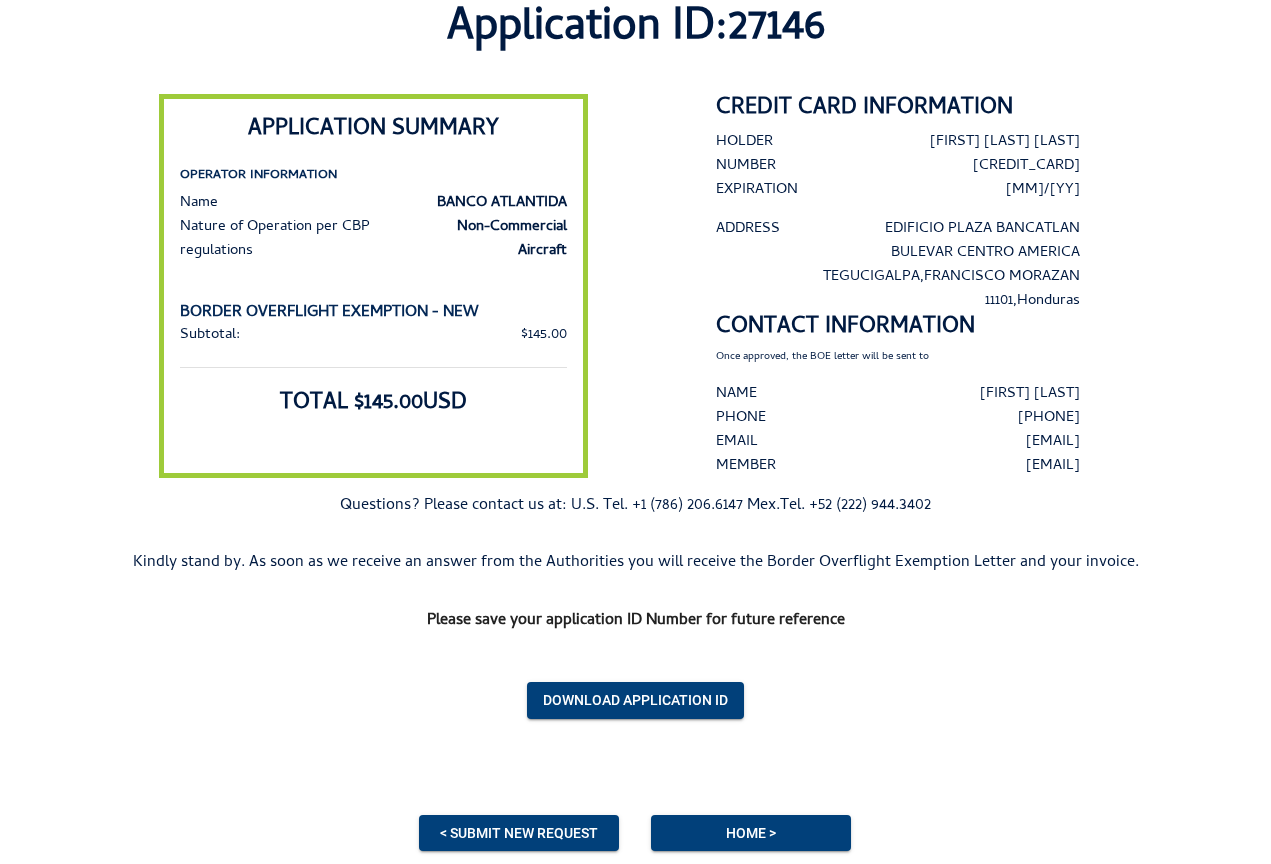 scroll, scrollTop: 135, scrollLeft: 0, axis: vertical 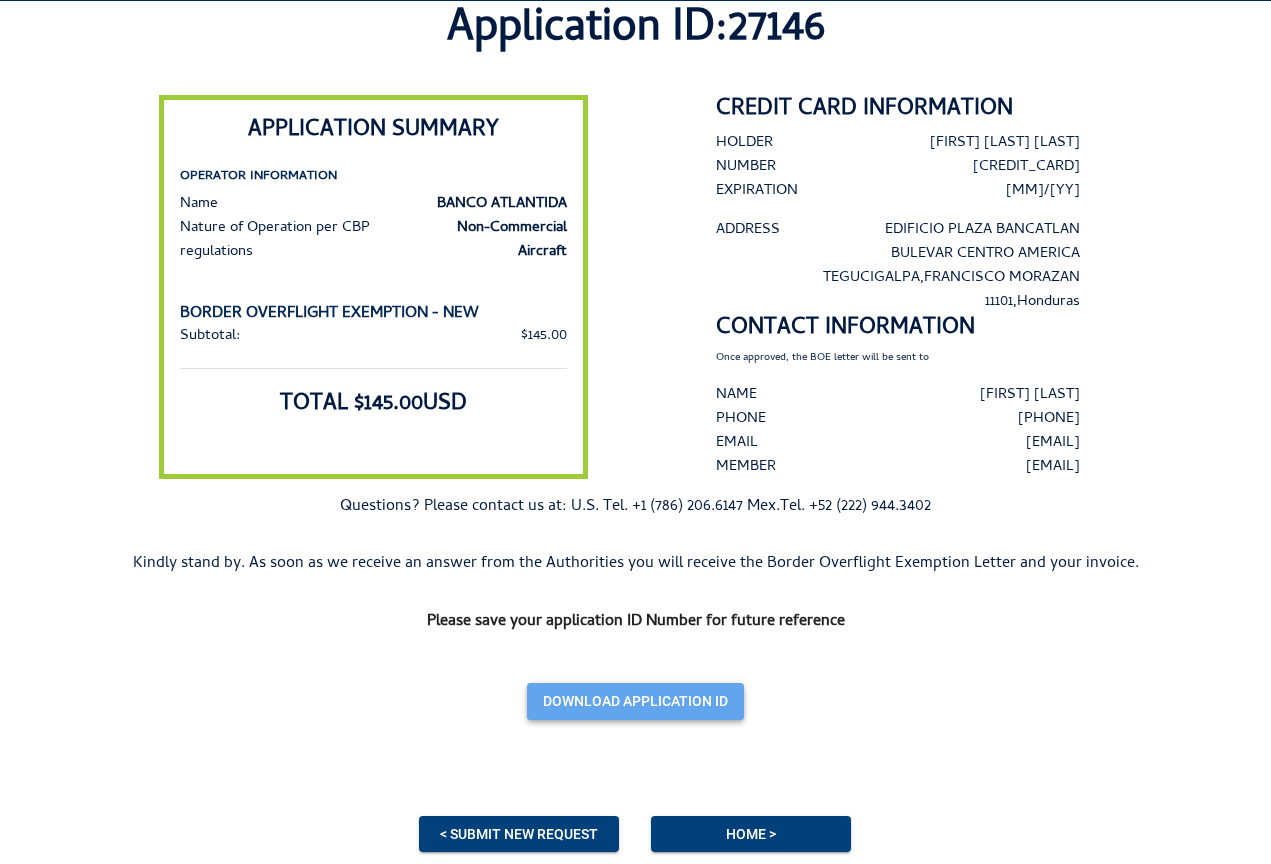 click on "Download Application ID" at bounding box center [635, 701] 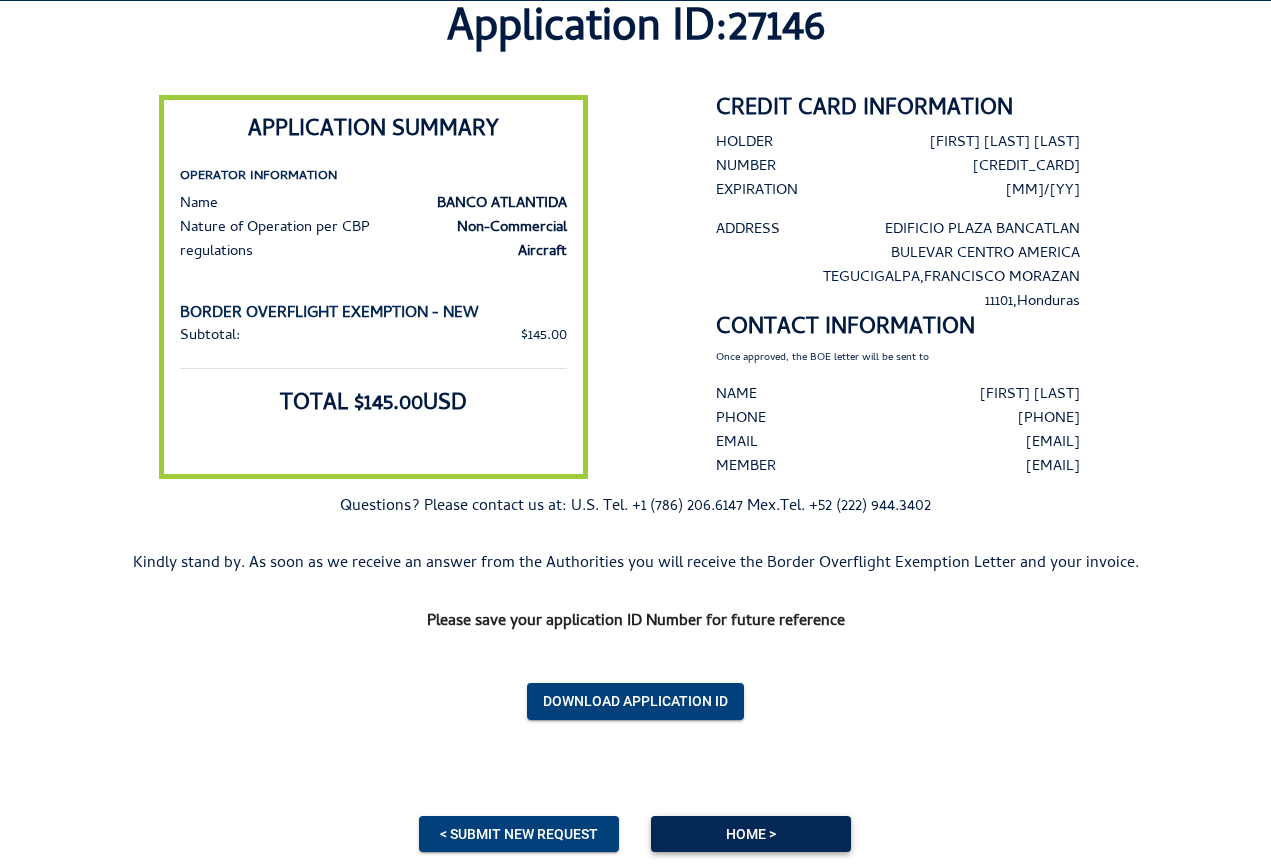 click on "Home >" at bounding box center (751, 834) 